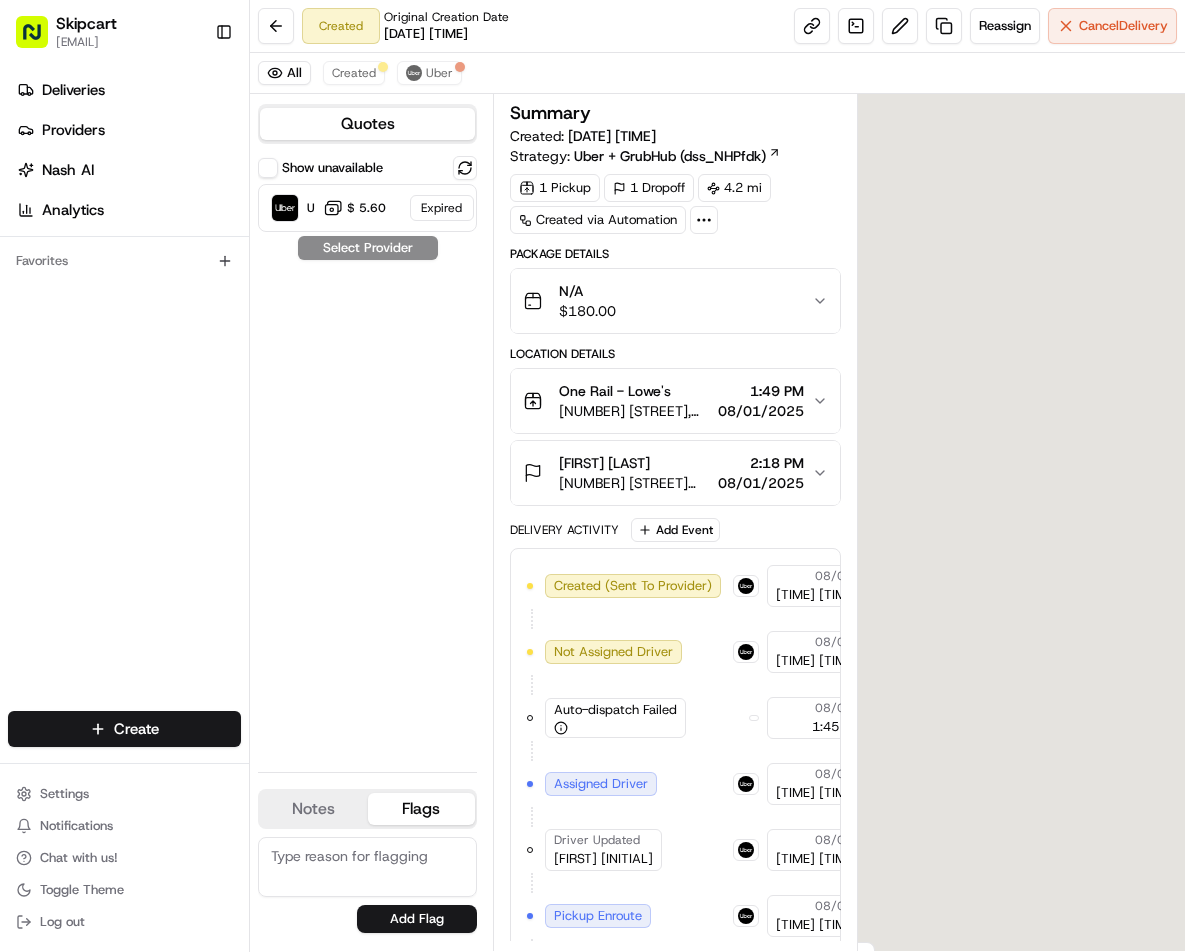 scroll, scrollTop: 0, scrollLeft: 0, axis: both 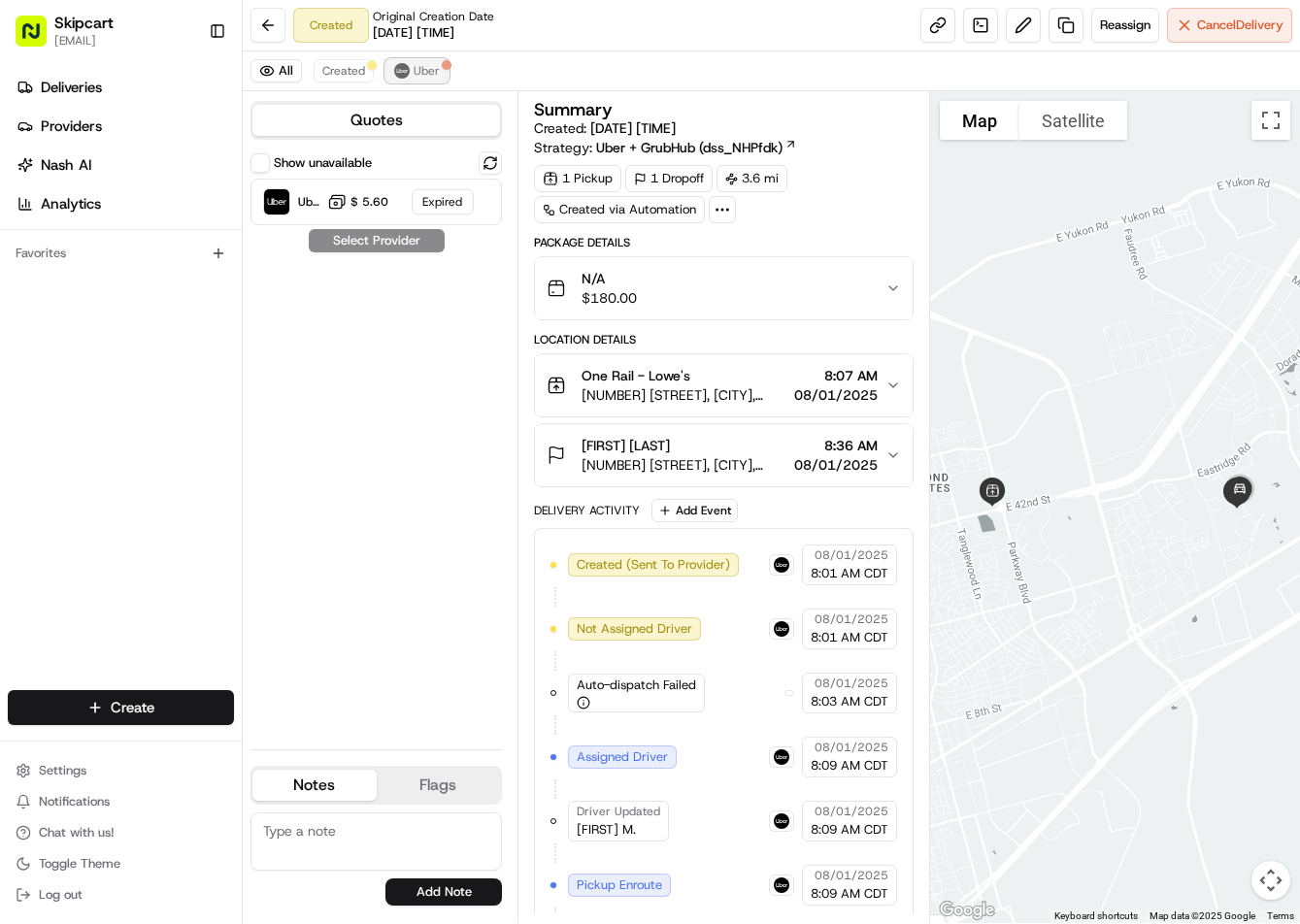 click on "Uber" at bounding box center (417, 71) 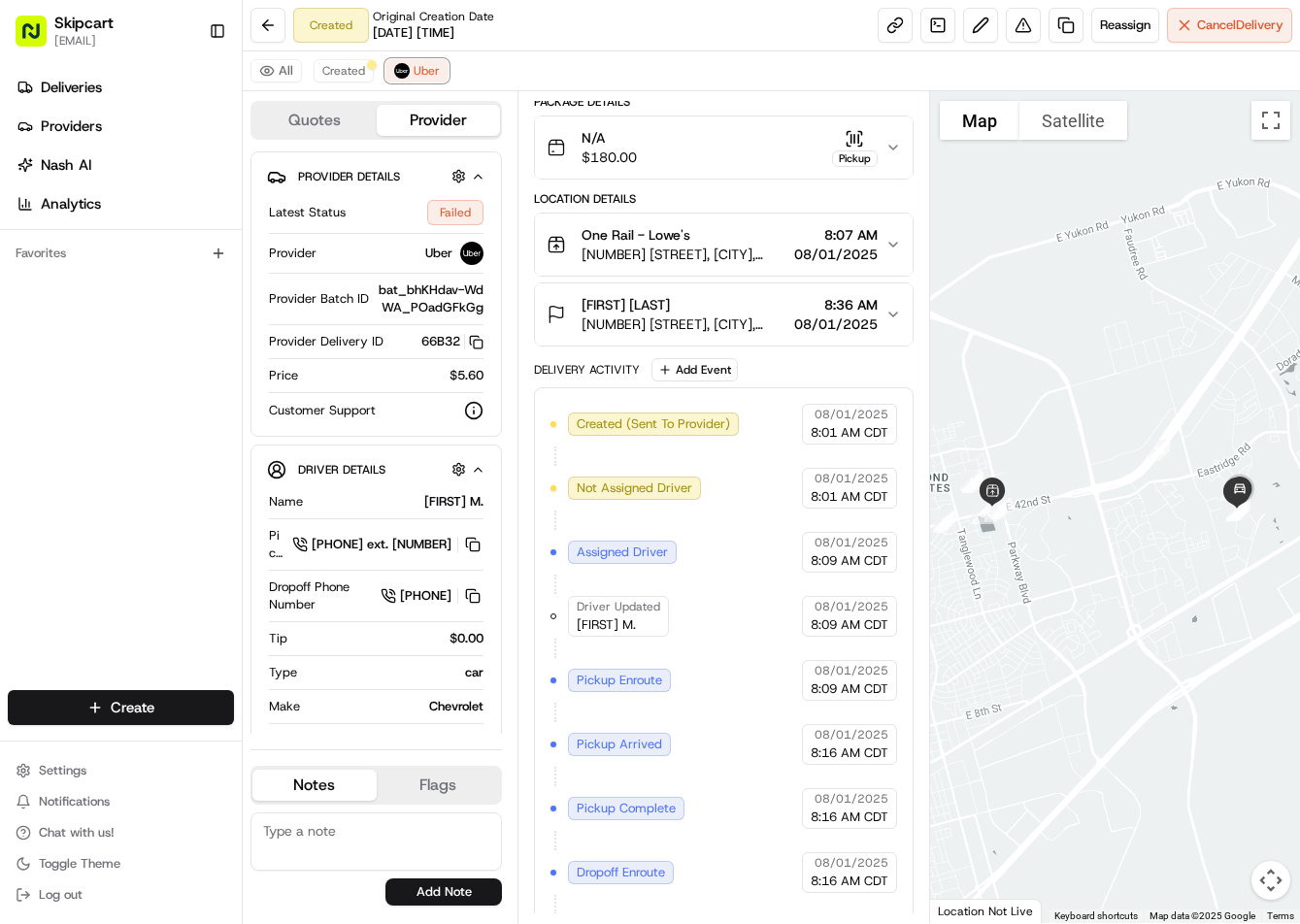 scroll, scrollTop: 265, scrollLeft: 0, axis: vertical 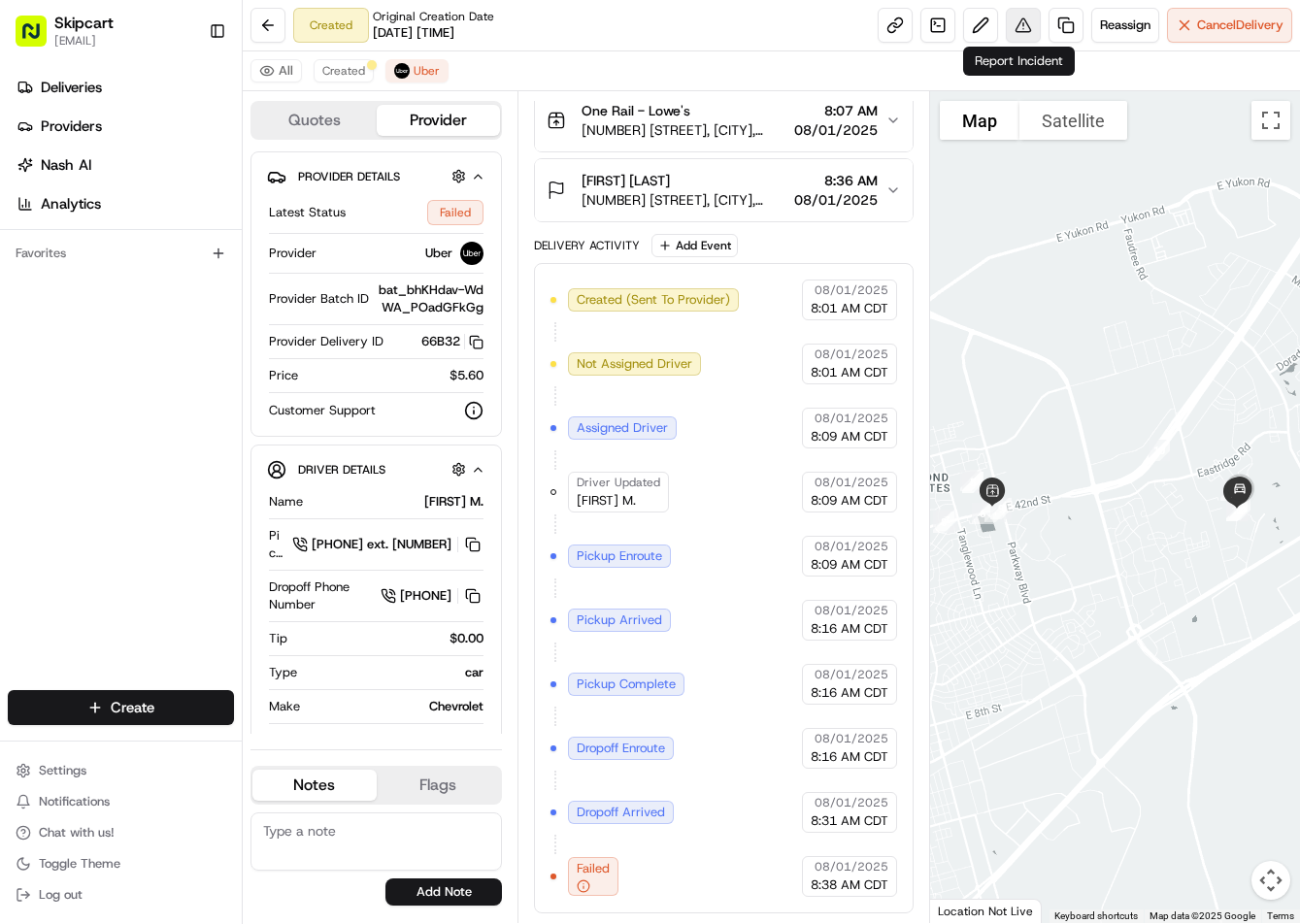 click at bounding box center (1023, 25) 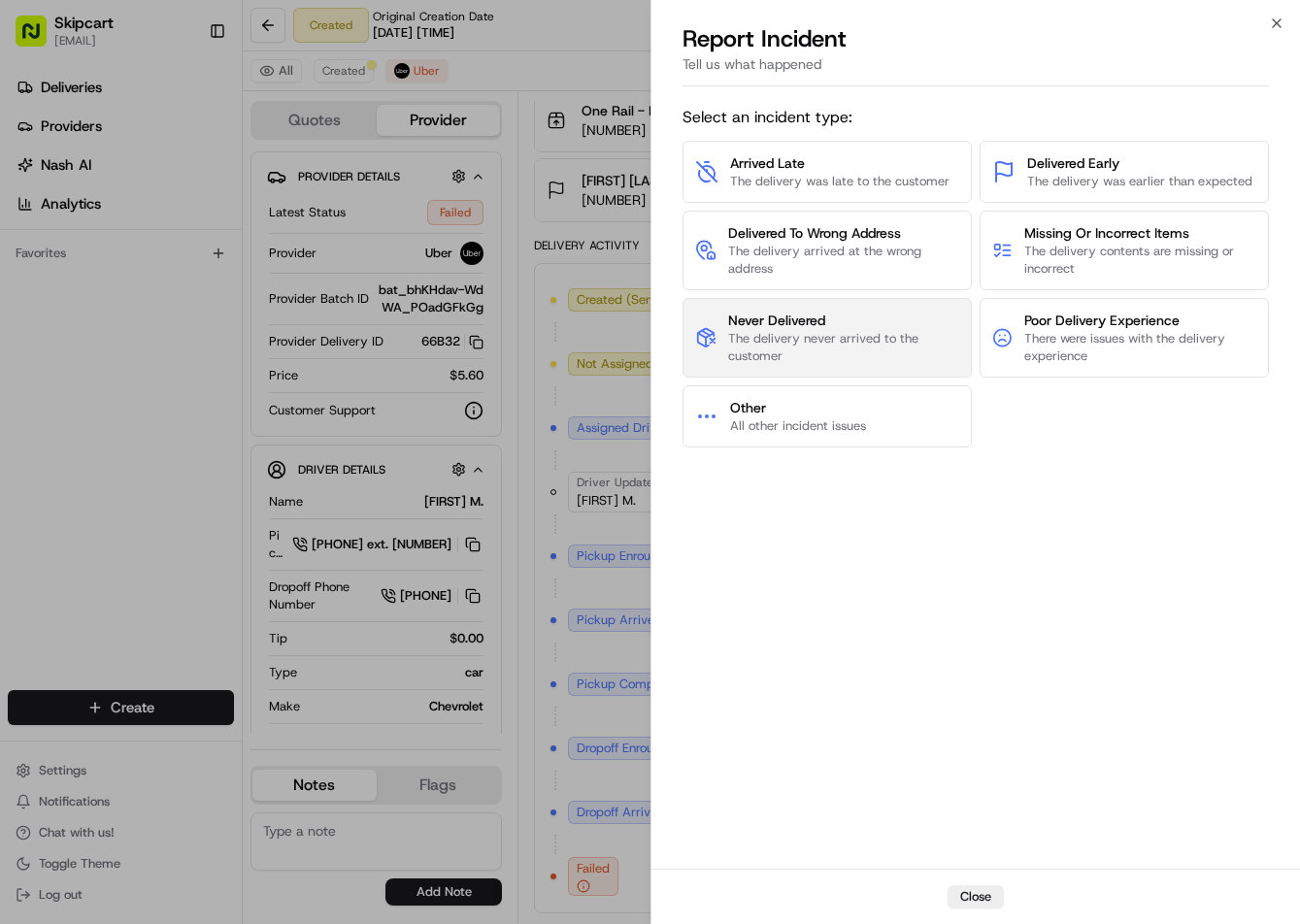 click on "The delivery never arrived to the customer" at bounding box center [844, 347] 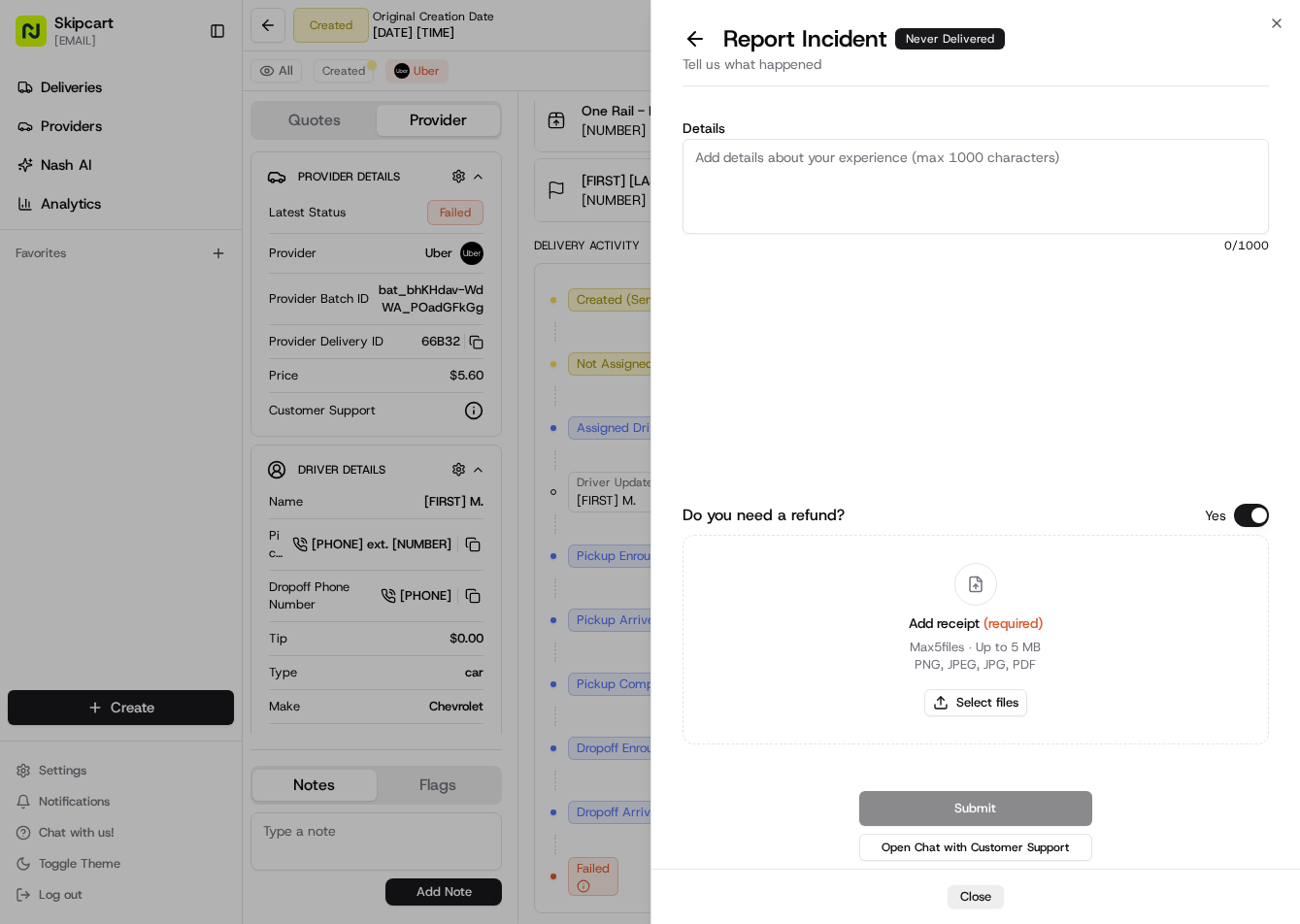 click on "Details" at bounding box center (976, 186) 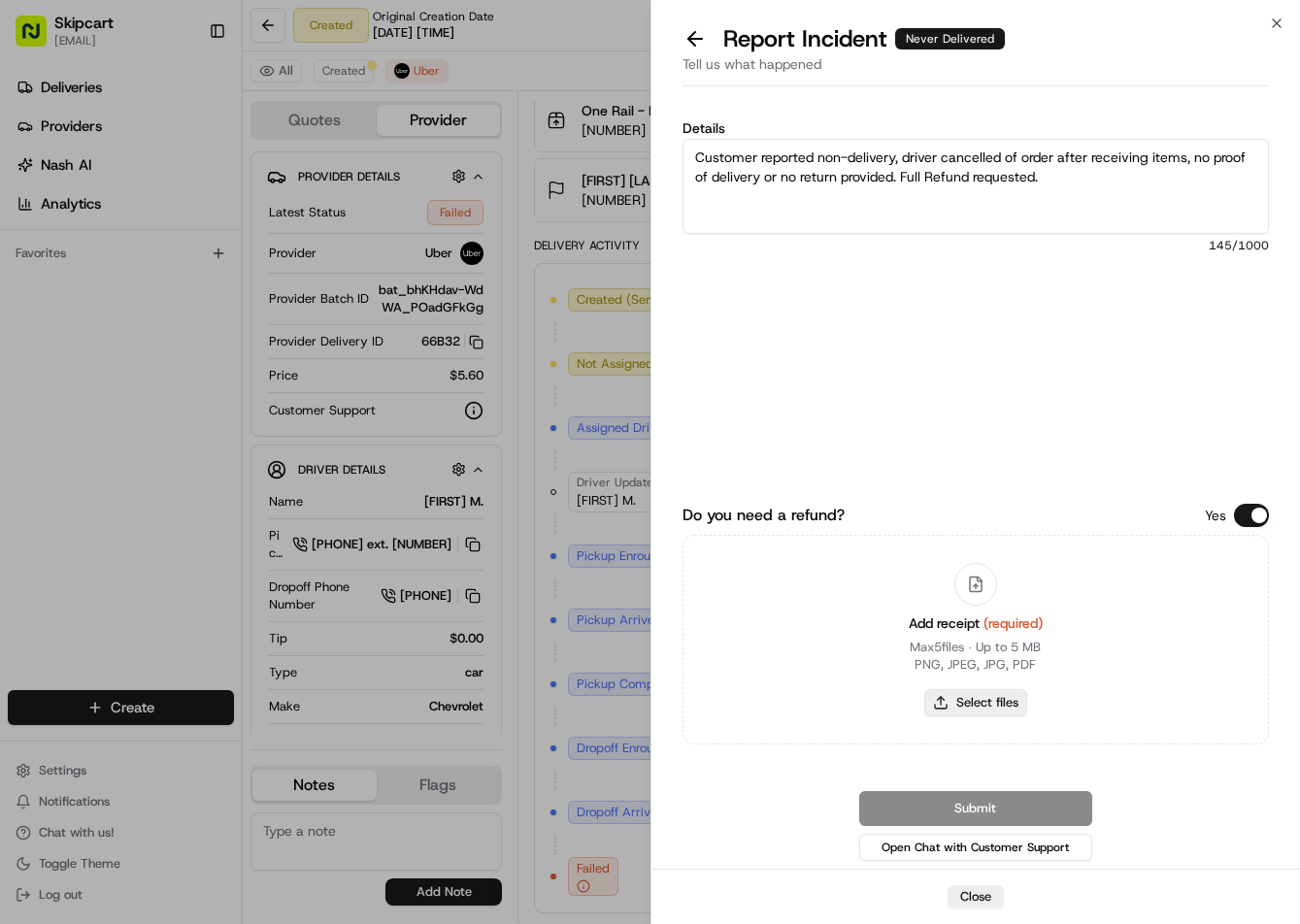 type on "Customer reported non-delivery, driver cancelled of order after receiving items, no proof of delivery or return provided. Full Refund requested." 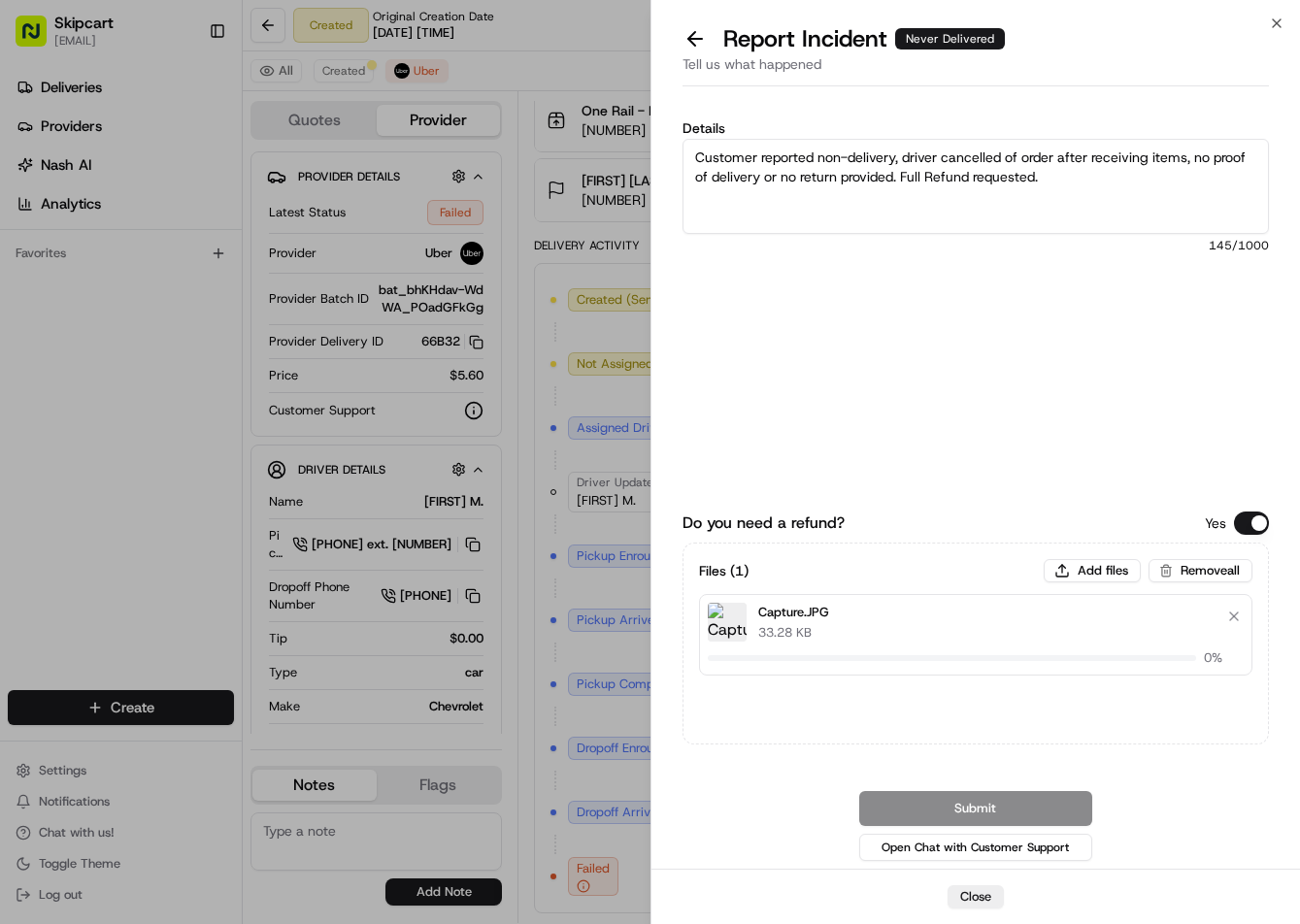 type 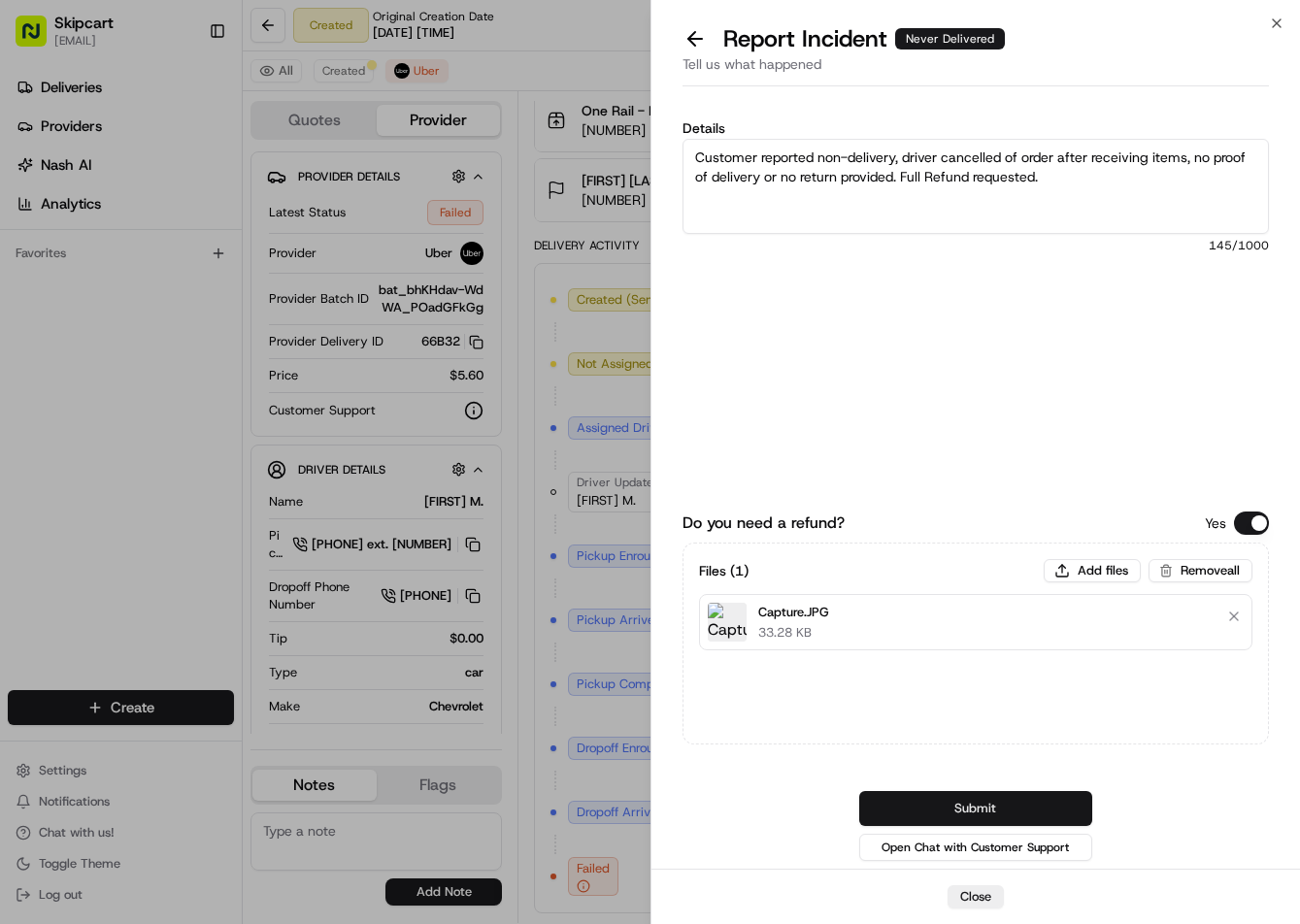 click on "Submit" at bounding box center [976, 808] 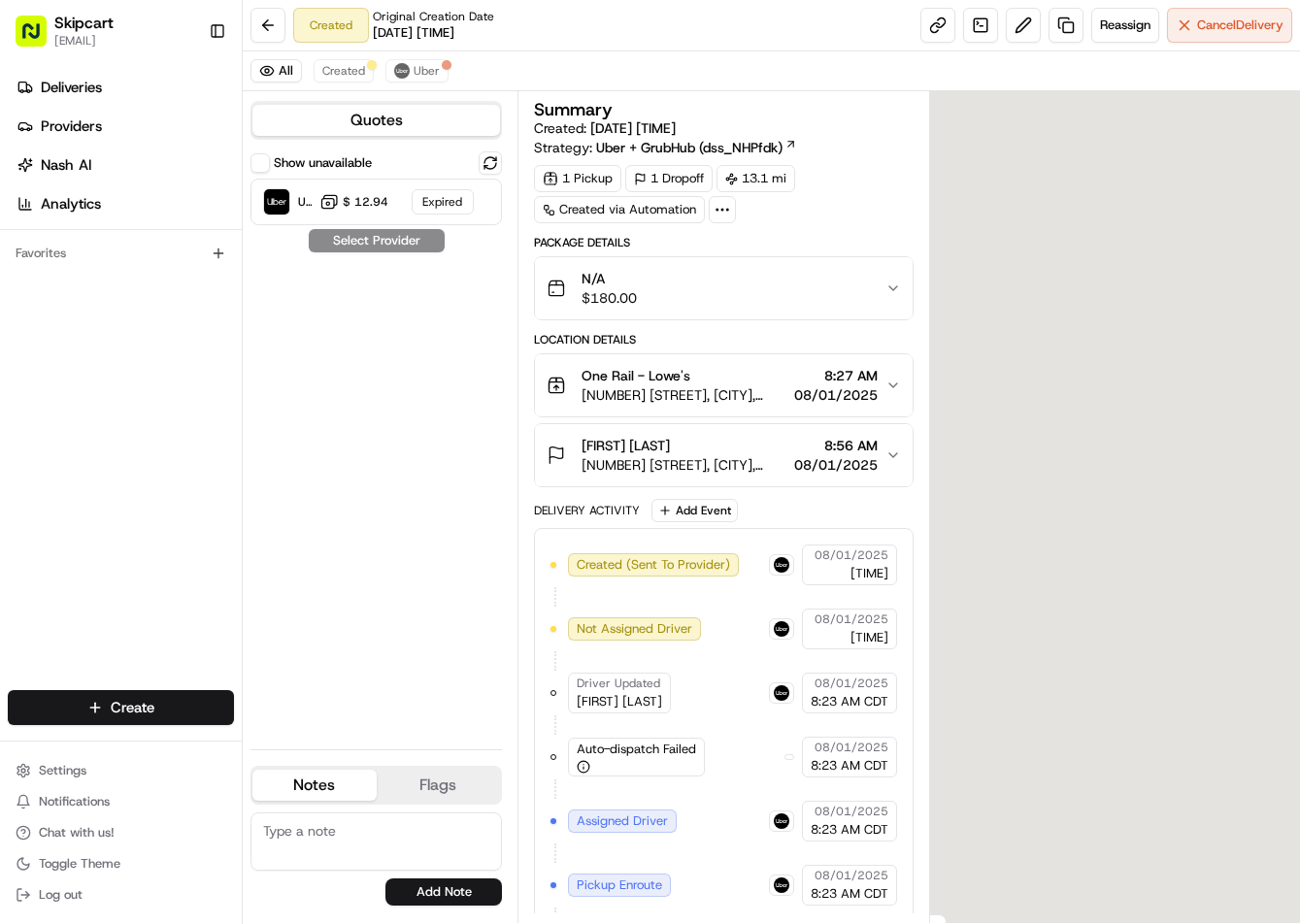 scroll, scrollTop: 0, scrollLeft: 0, axis: both 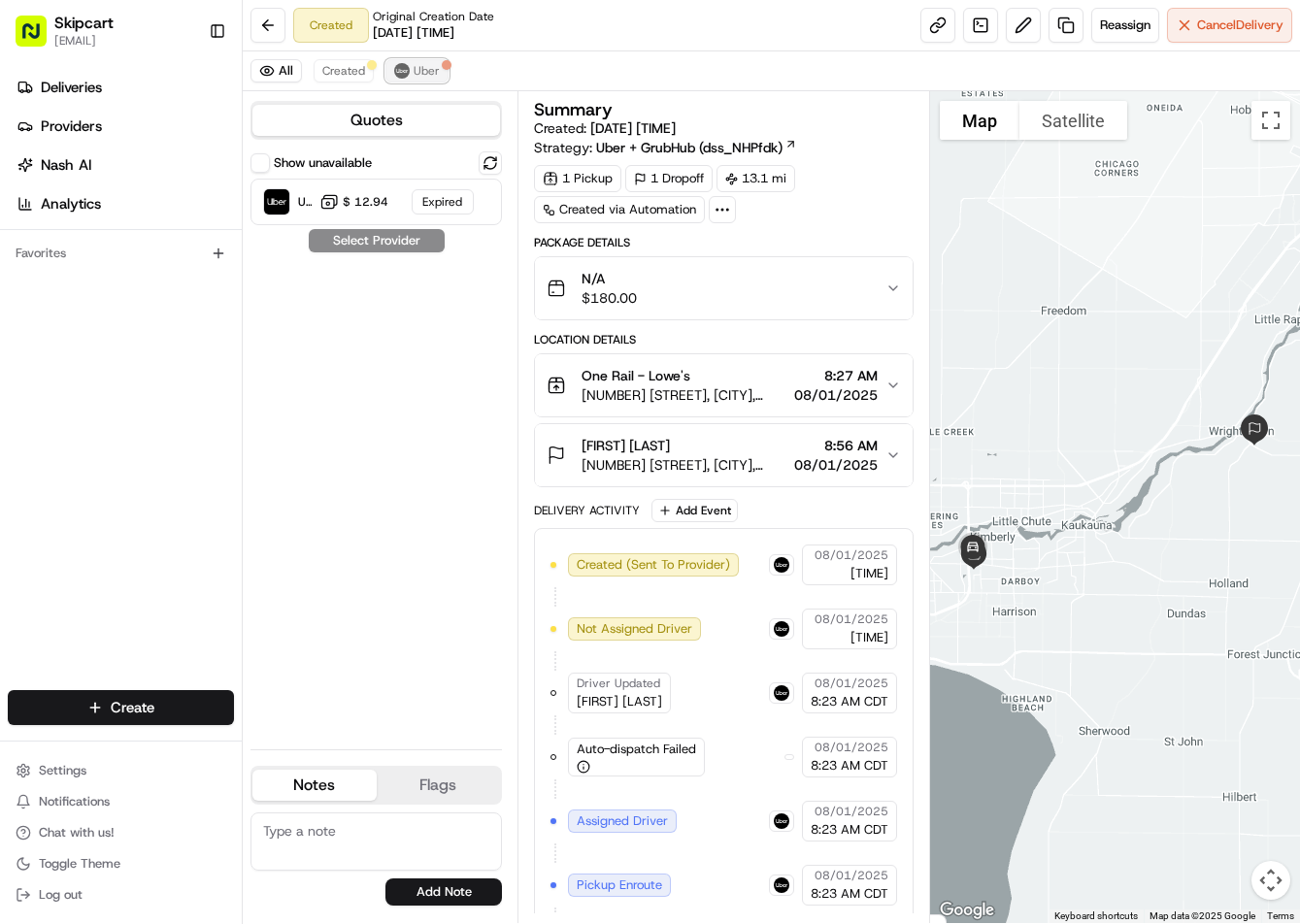 click on "Uber" at bounding box center (426, 71) 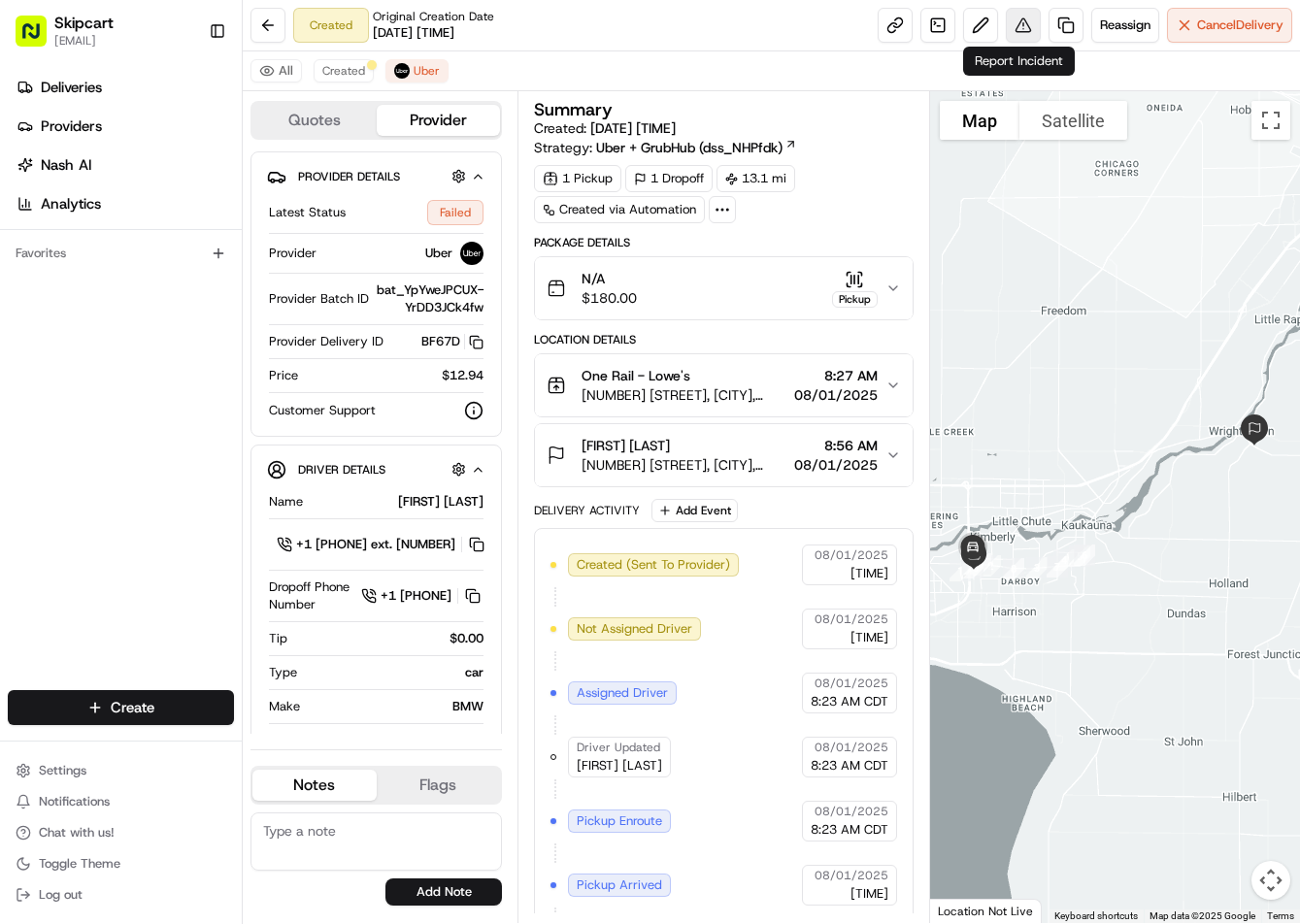 click at bounding box center [1023, 25] 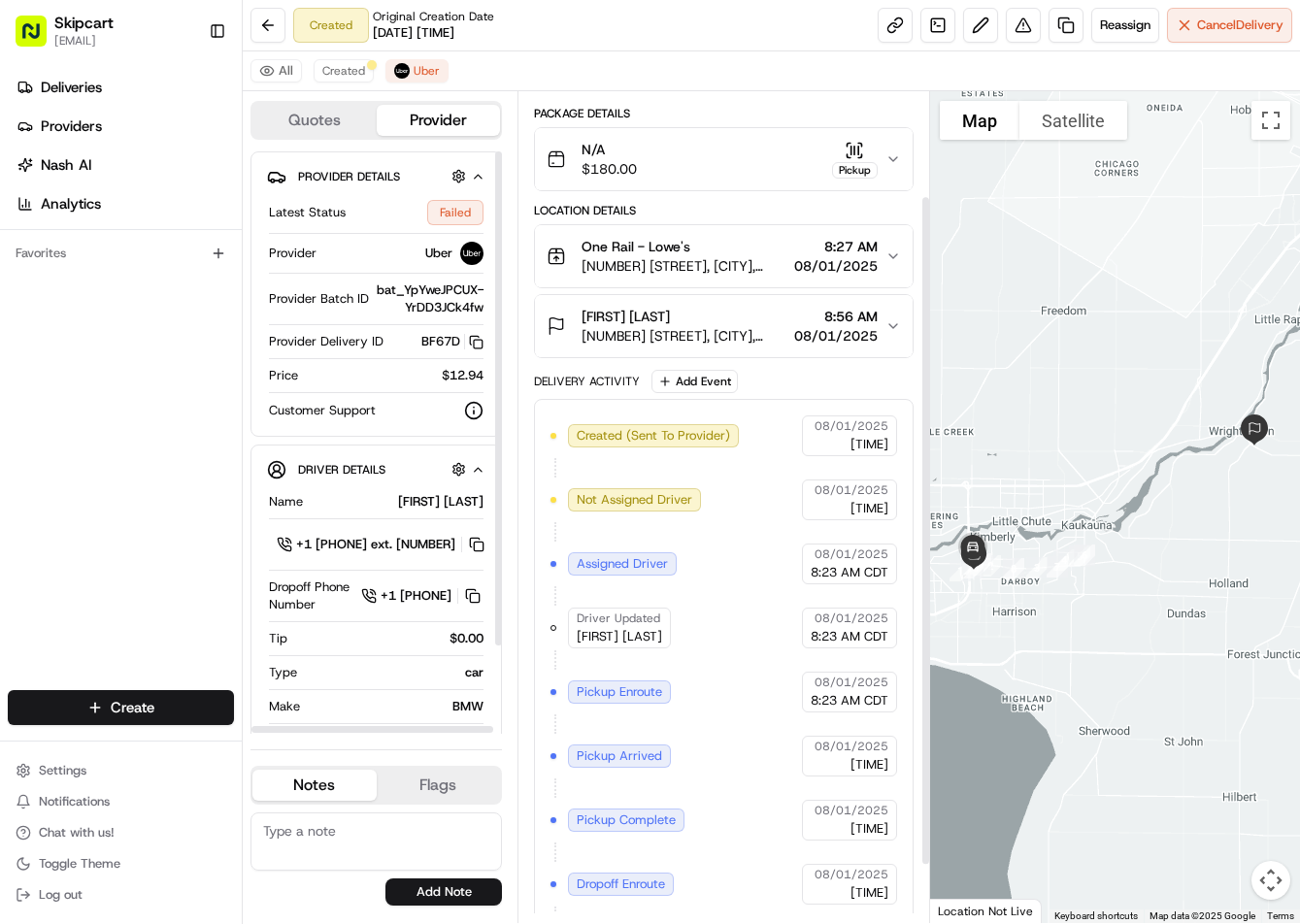 scroll, scrollTop: 201, scrollLeft: 0, axis: vertical 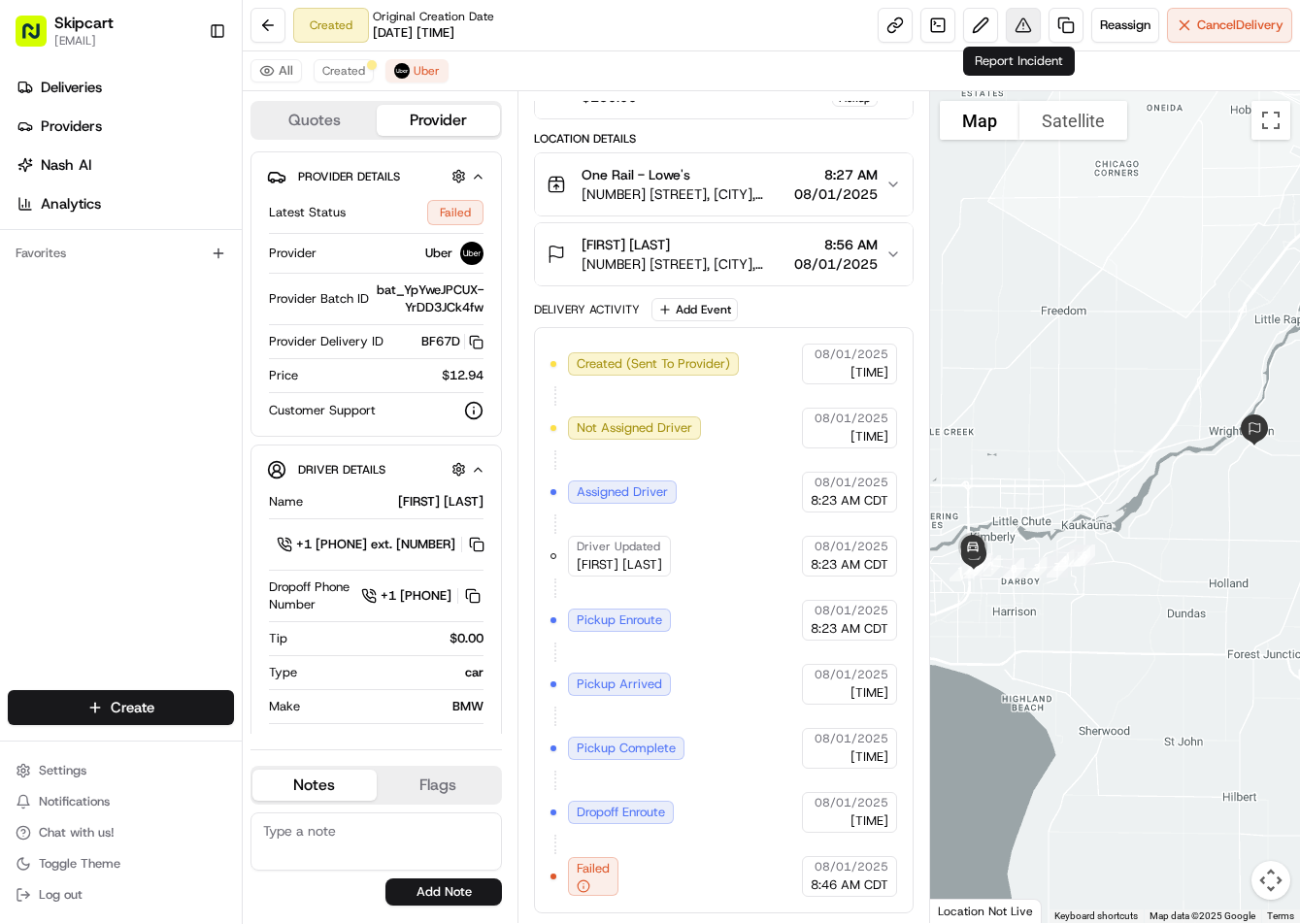 click at bounding box center [1023, 25] 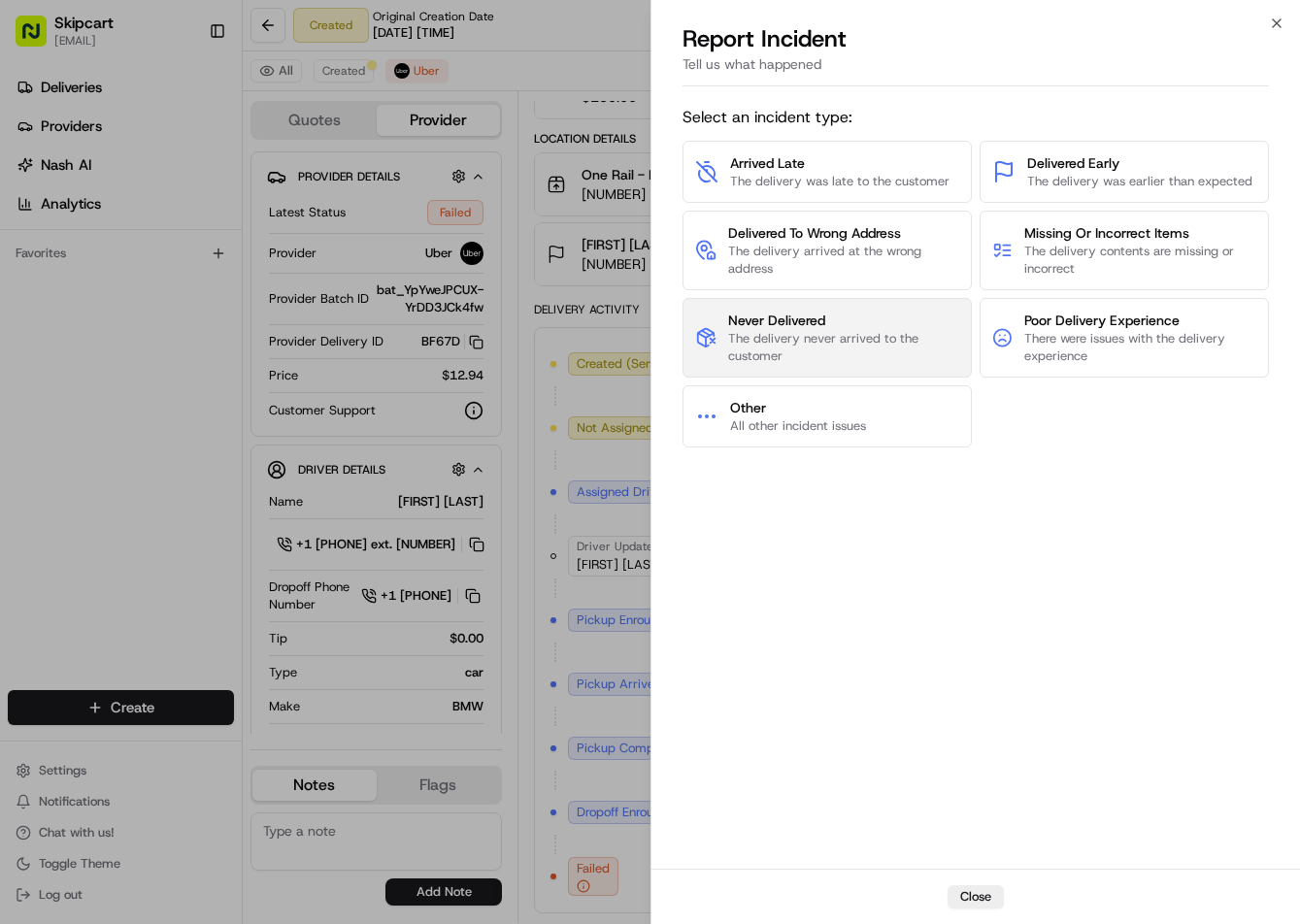 click on "The delivery never arrived to the customer" at bounding box center [844, 347] 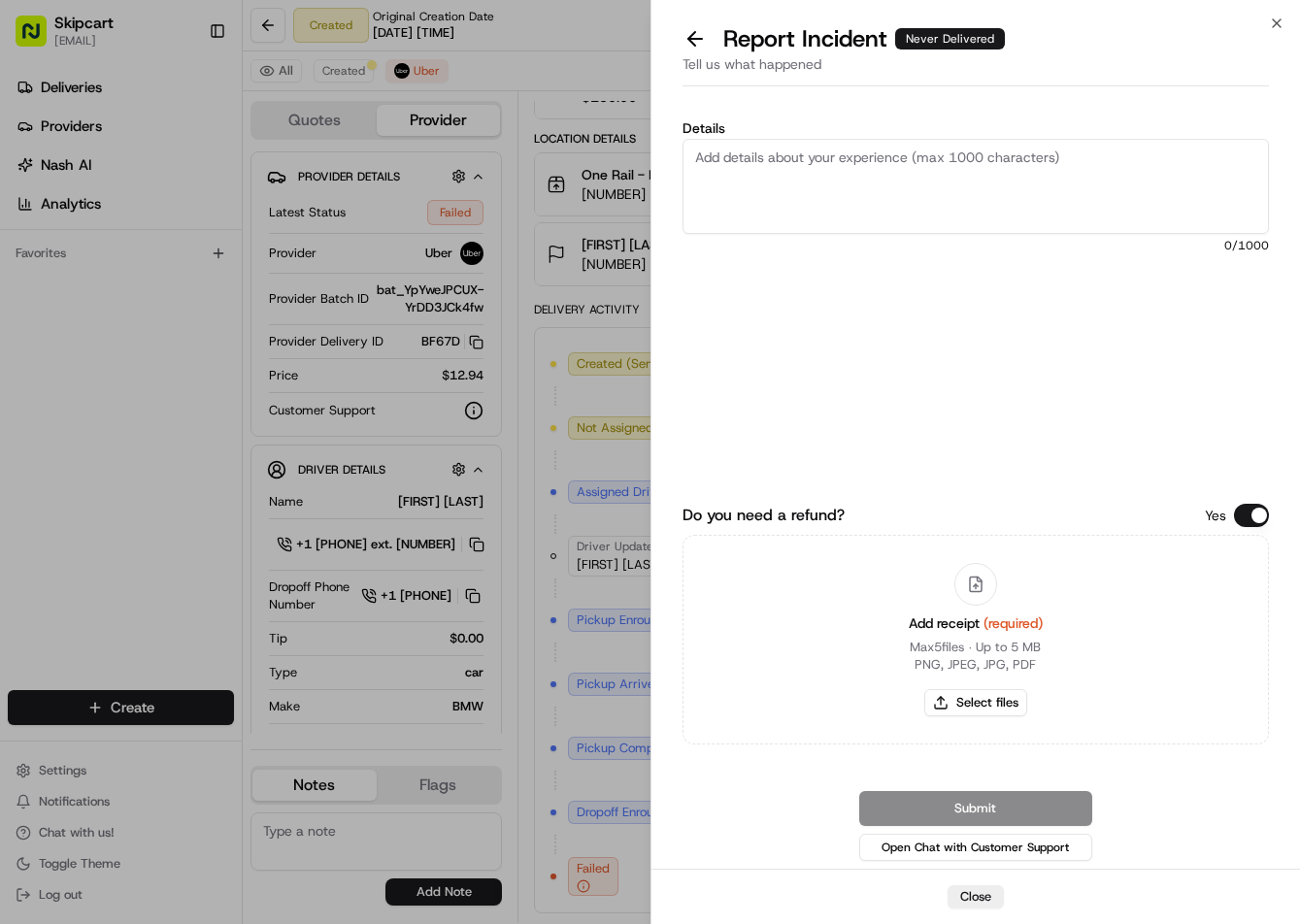 click on "Details" at bounding box center [976, 186] 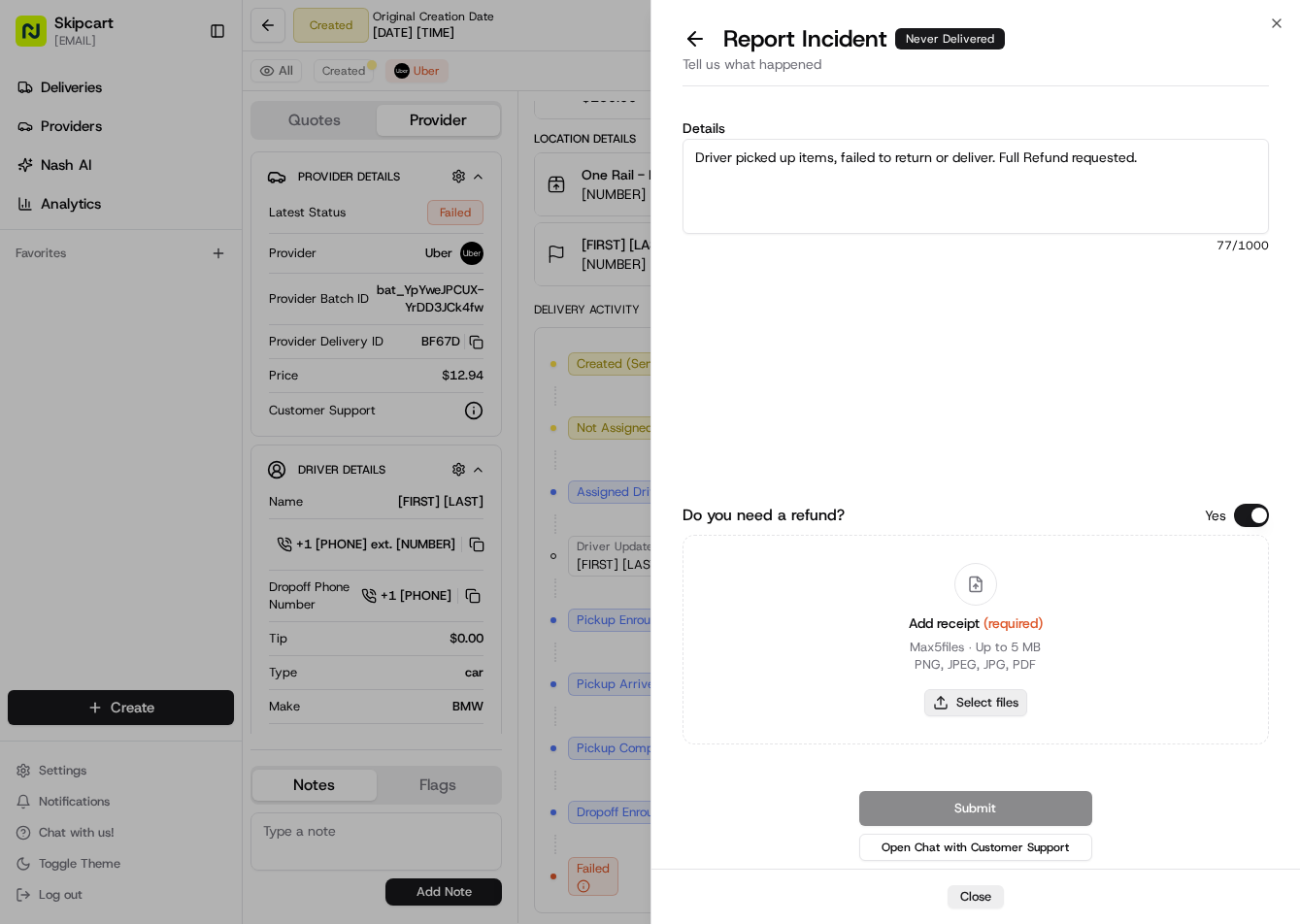 type on "Driver picked up items, failed to return or deliver. Full Refund requested." 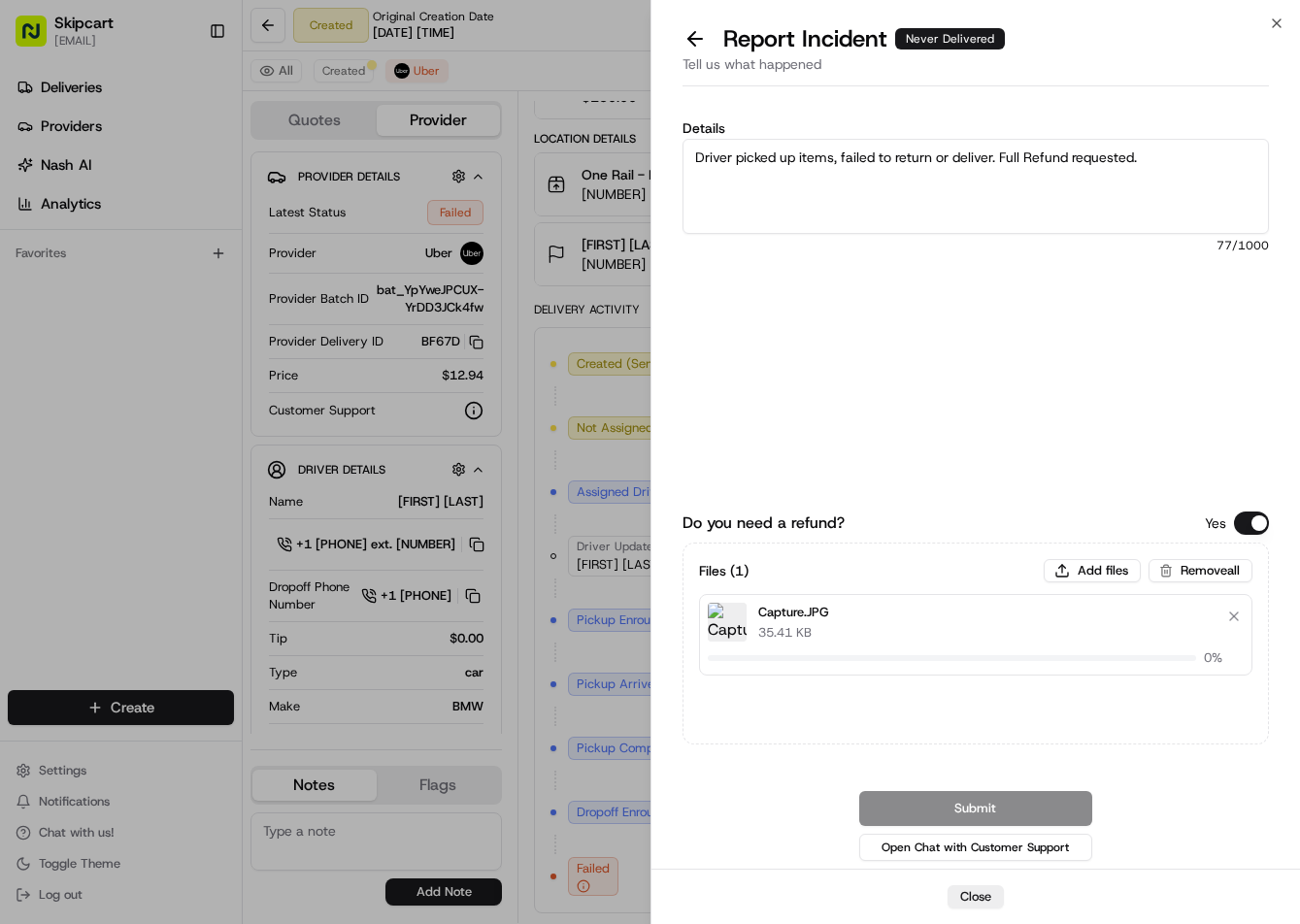 type 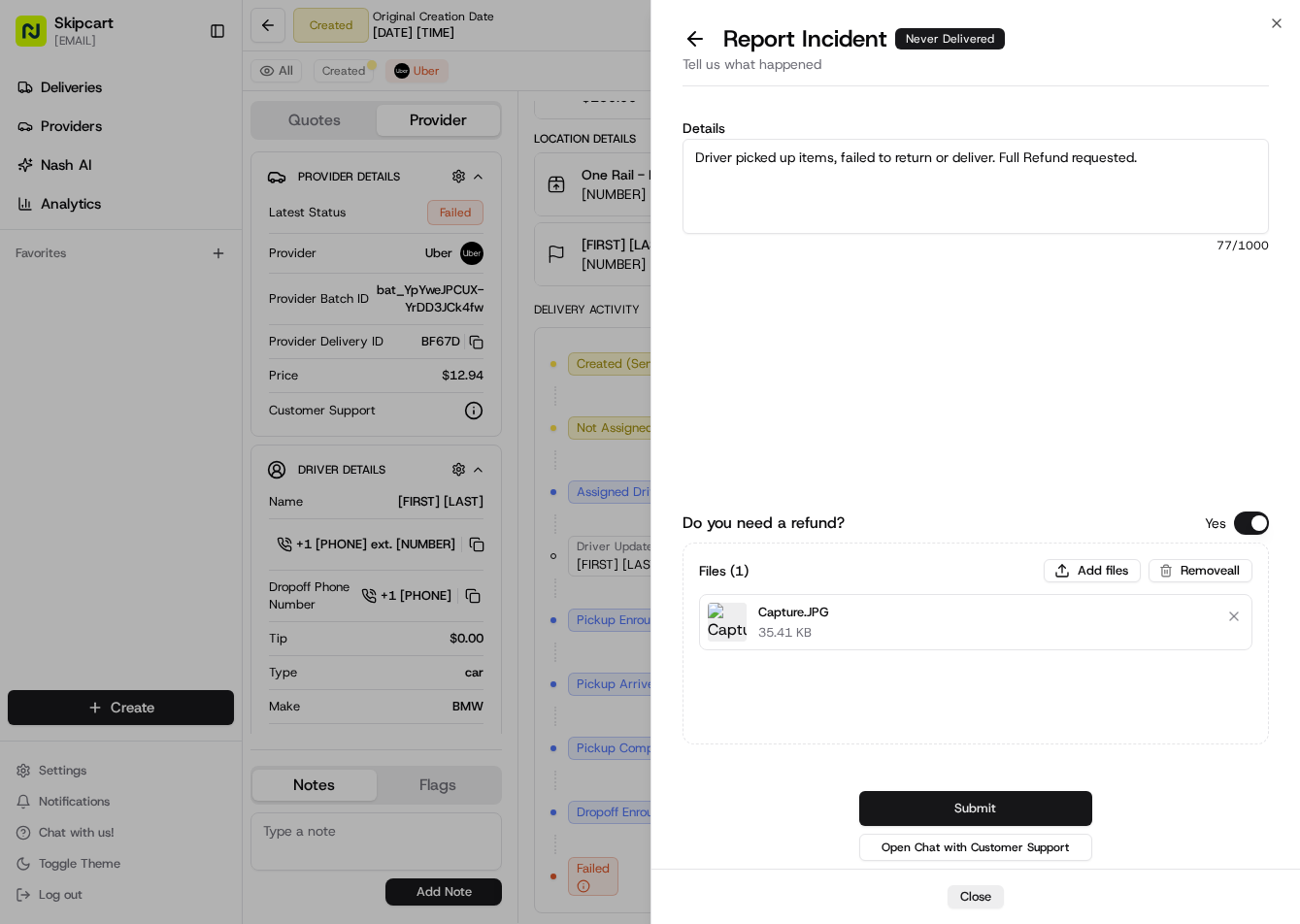 click on "Submit" at bounding box center (976, 808) 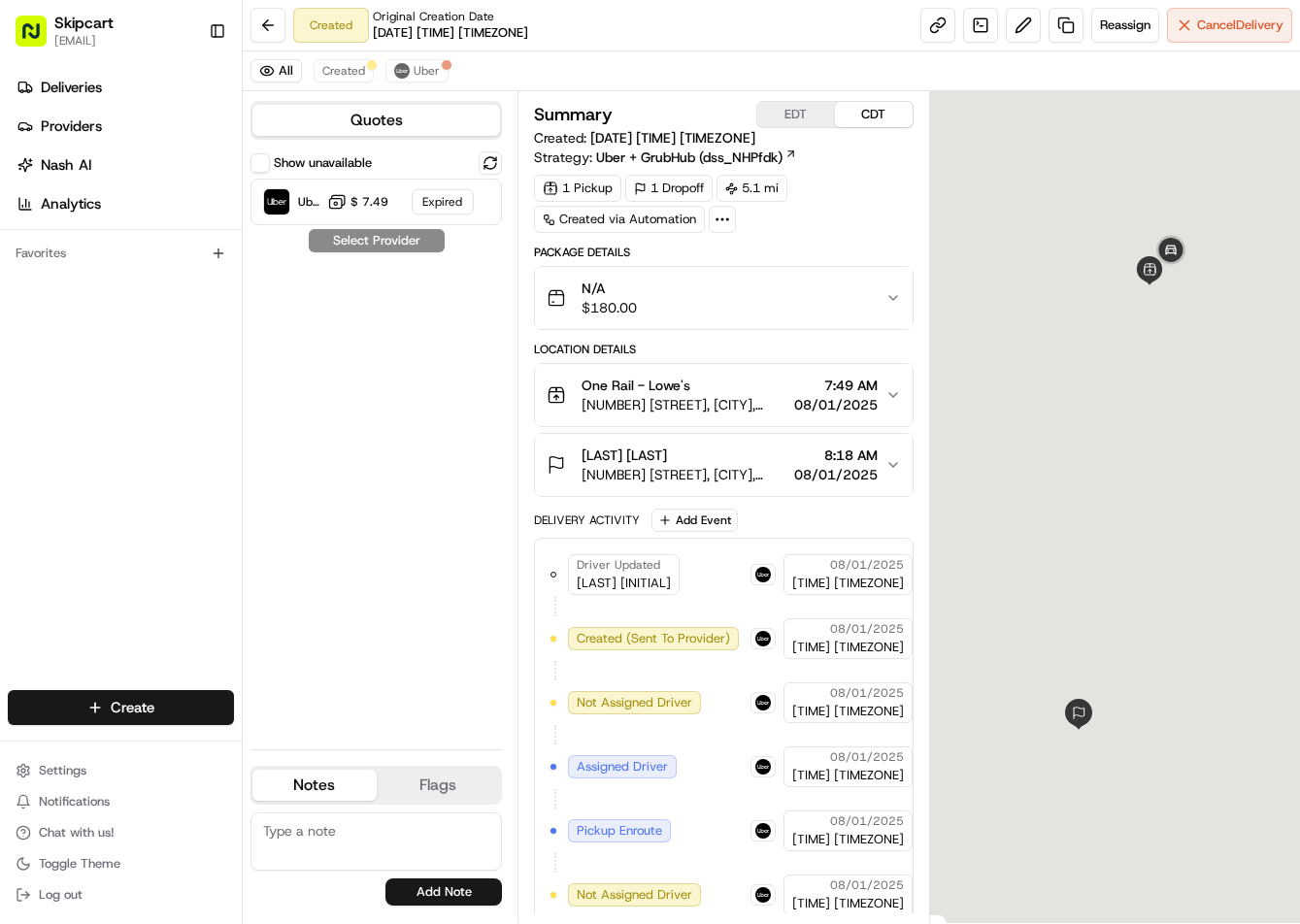 scroll, scrollTop: 0, scrollLeft: 0, axis: both 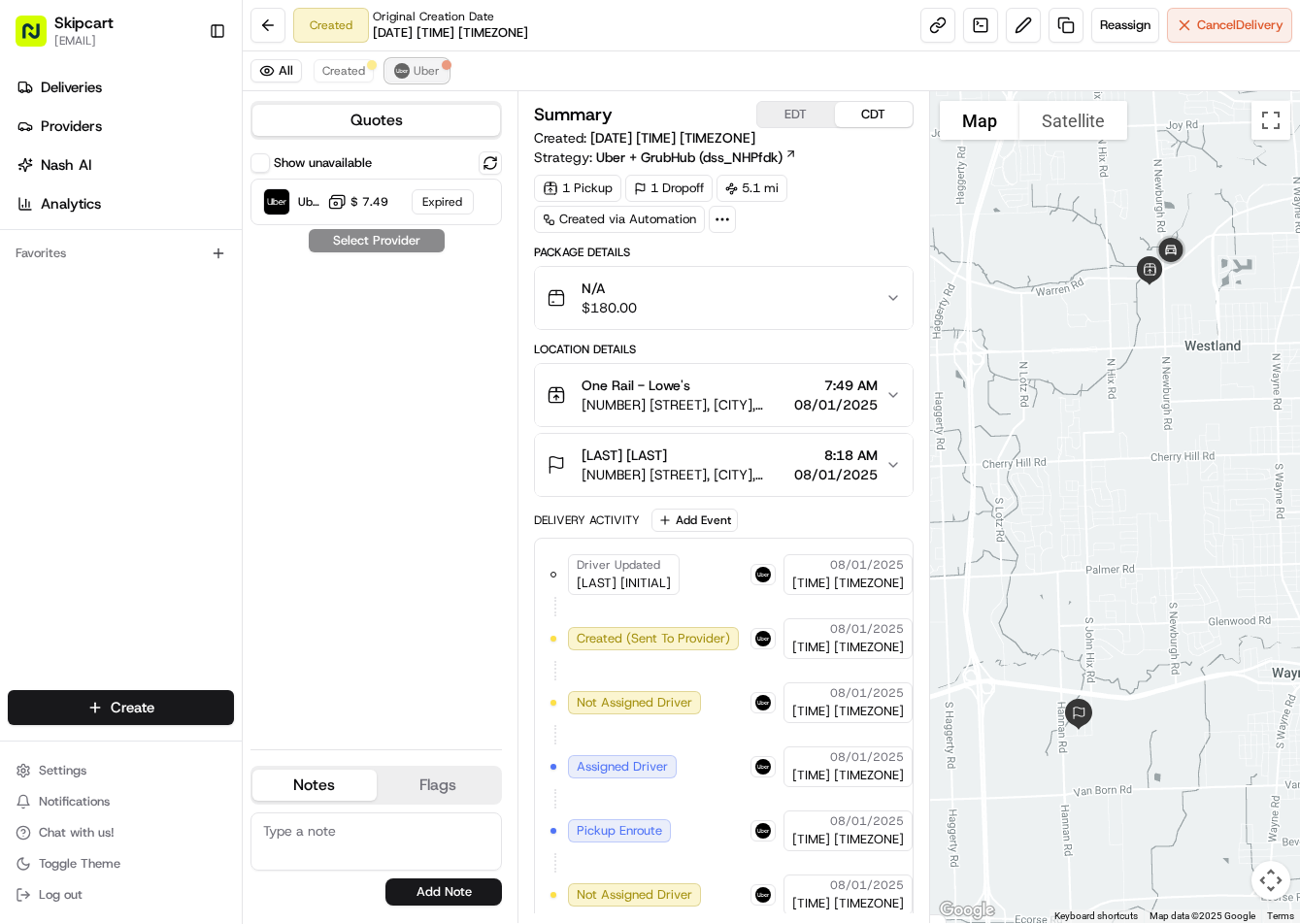 click on "Uber" at bounding box center (426, 71) 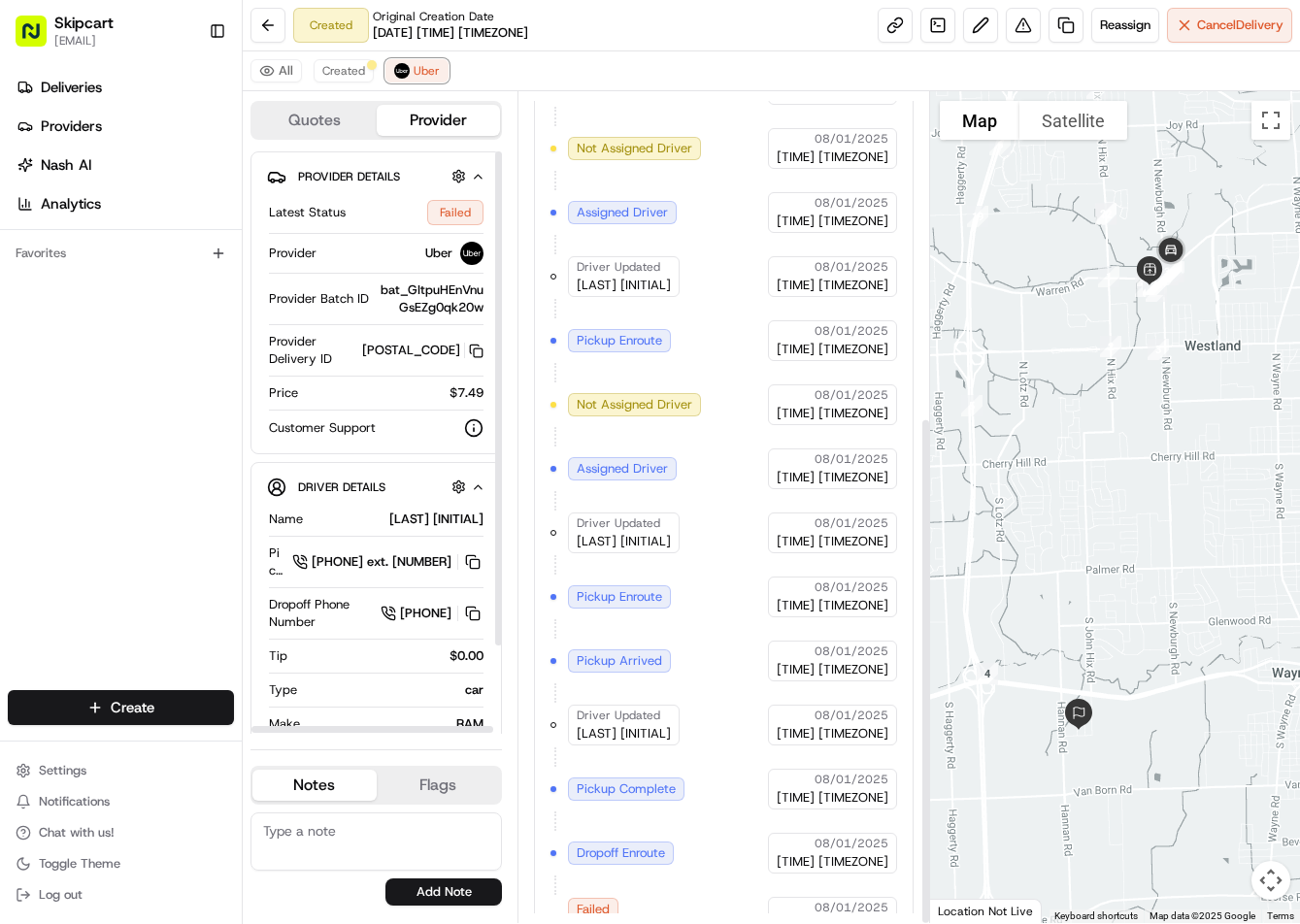 scroll, scrollTop: 531, scrollLeft: 0, axis: vertical 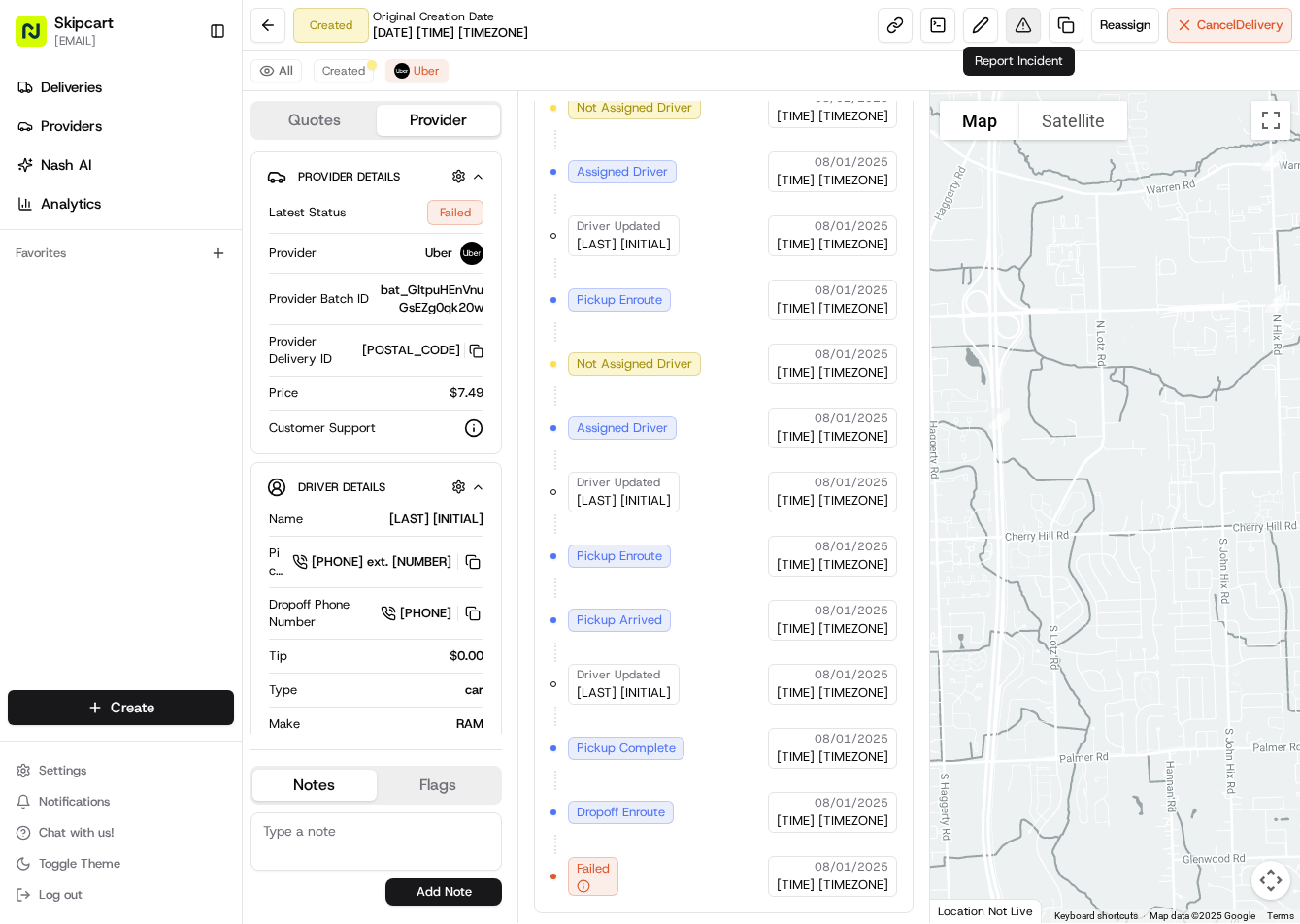 click at bounding box center [1023, 25] 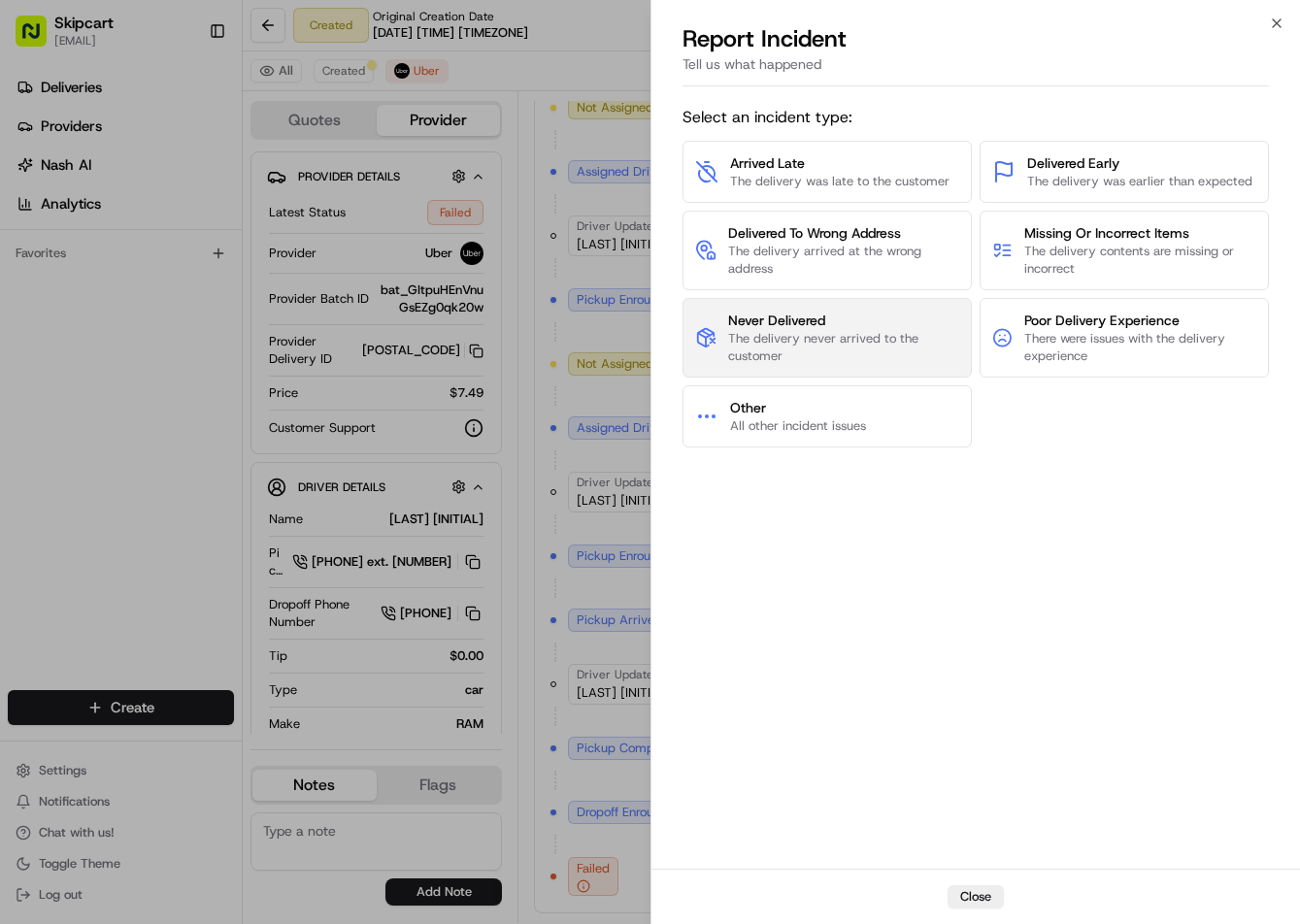 click on "The delivery never arrived to the customer" at bounding box center [844, 347] 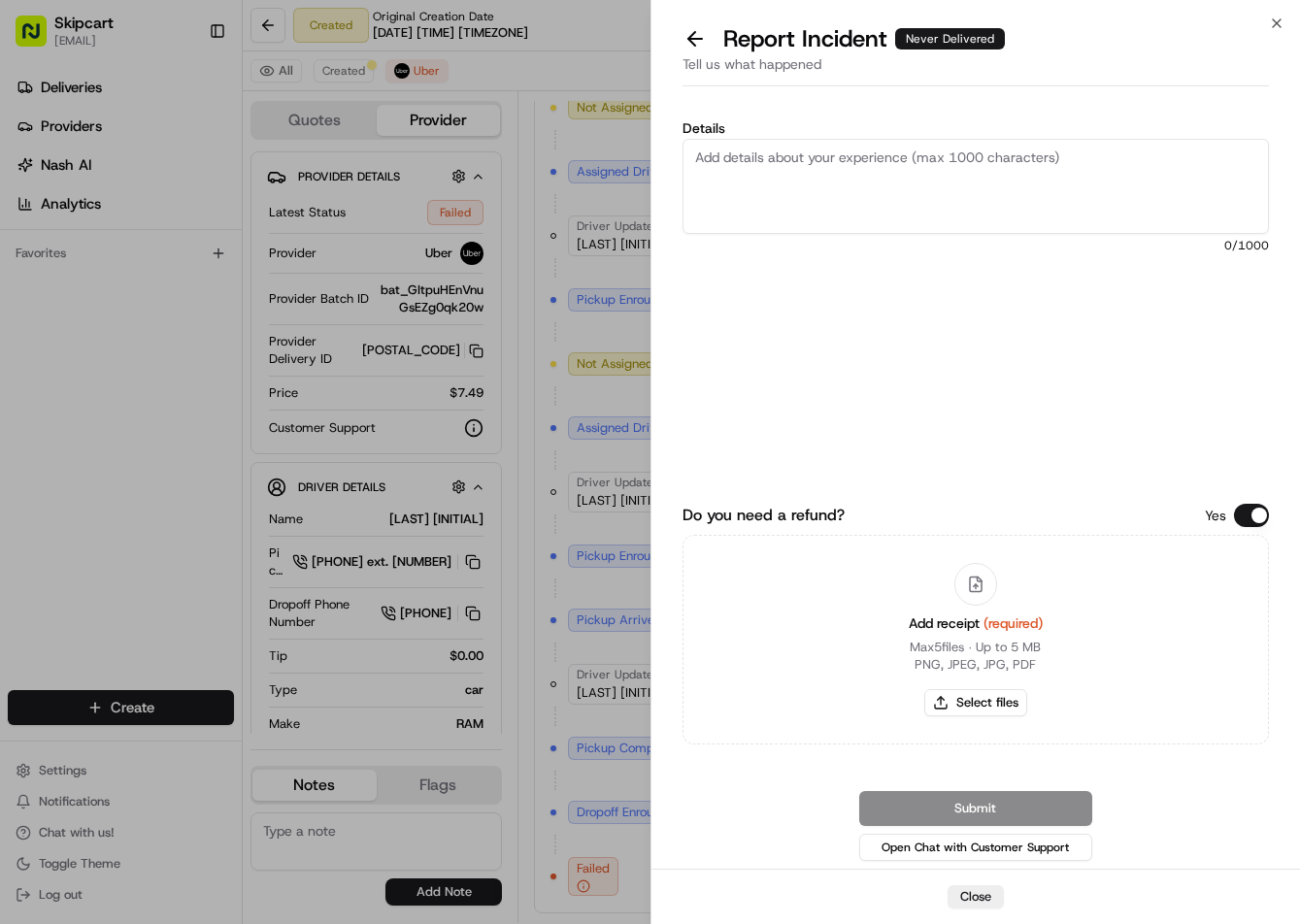 click on "Details" at bounding box center (976, 186) 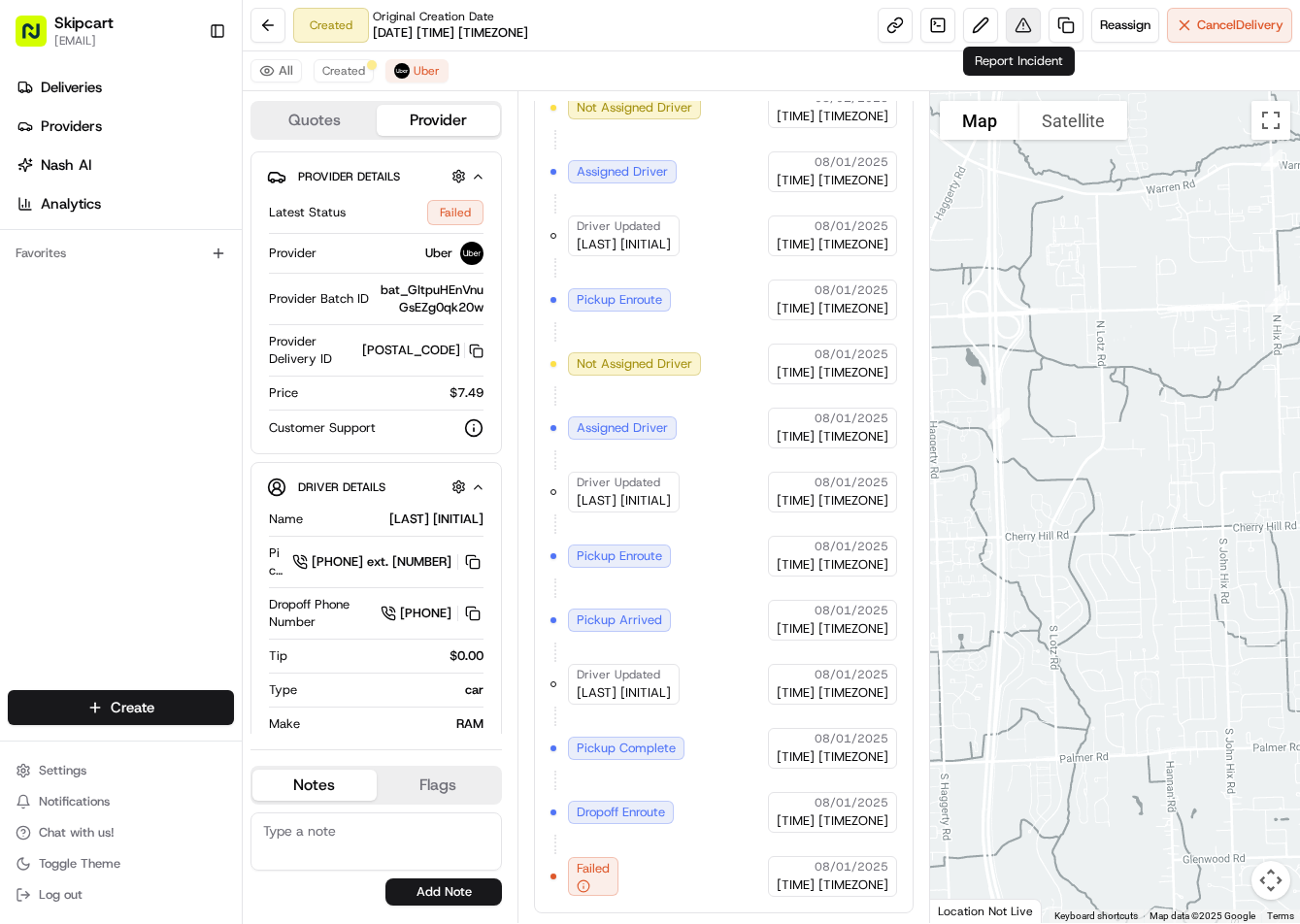 click at bounding box center (1023, 25) 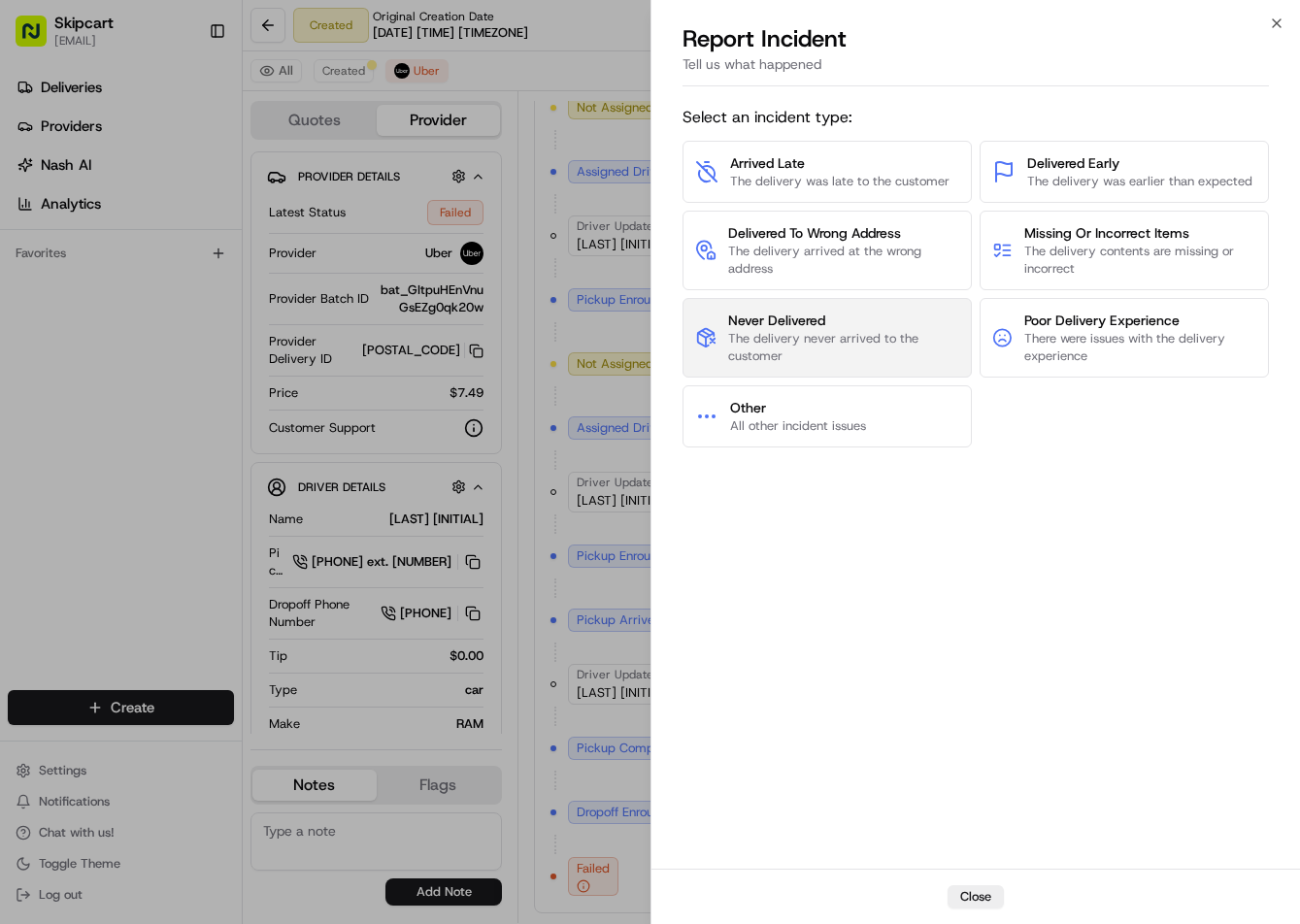 click on "The delivery never arrived to the customer" at bounding box center [844, 347] 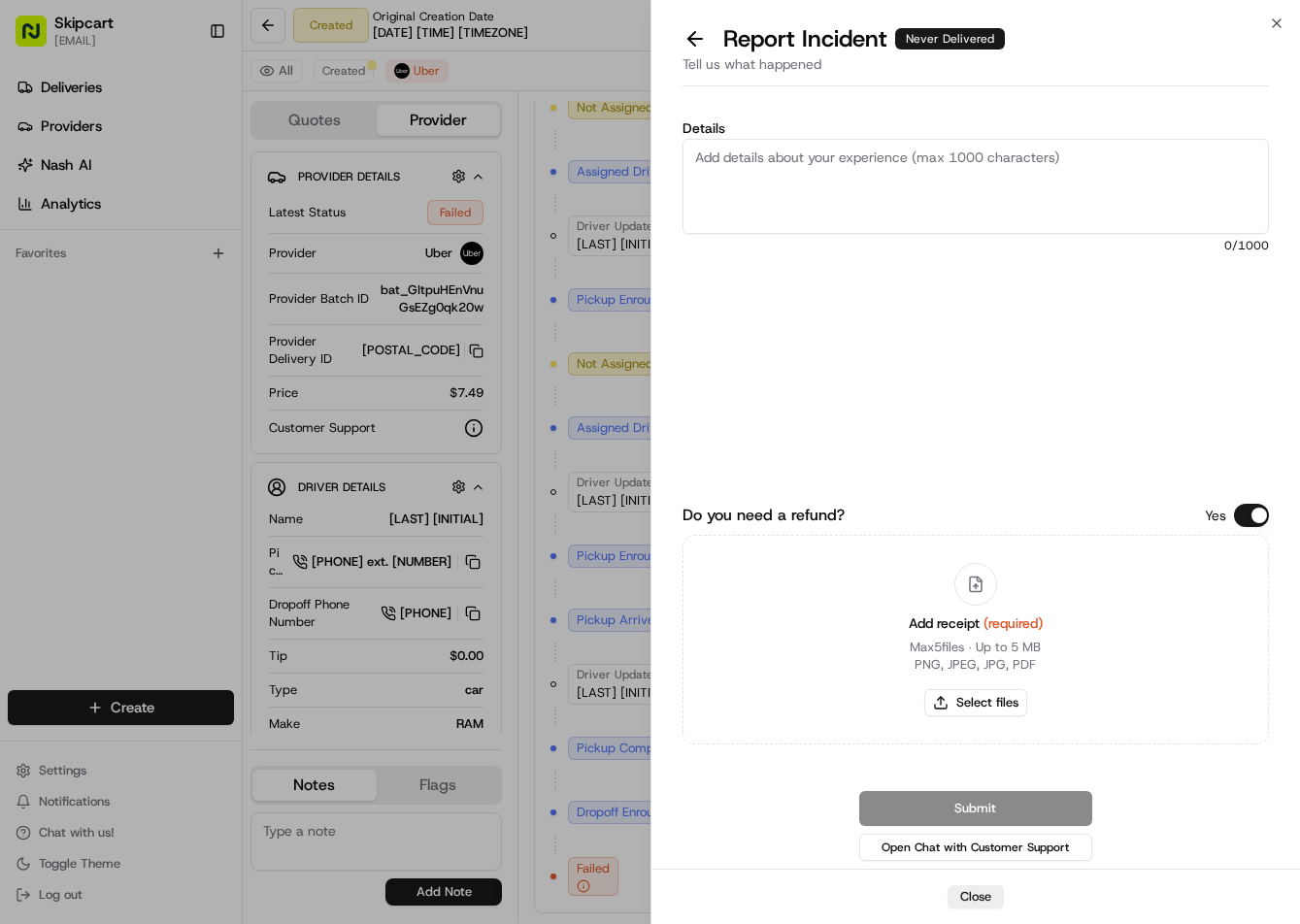 click on "Details" at bounding box center (976, 186) 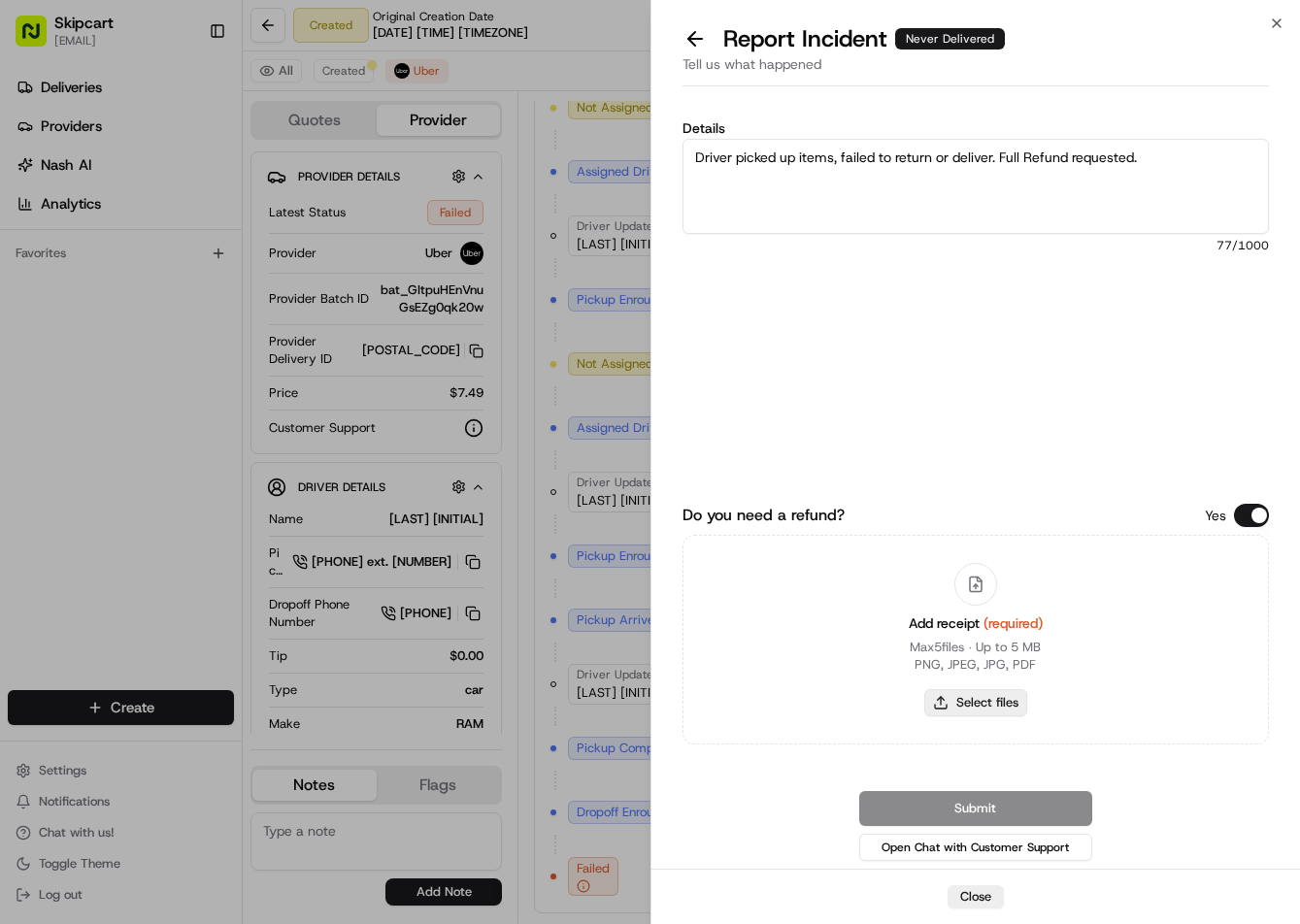 type on "Driver picked up items, failed to return or deliver. Full Refund requested." 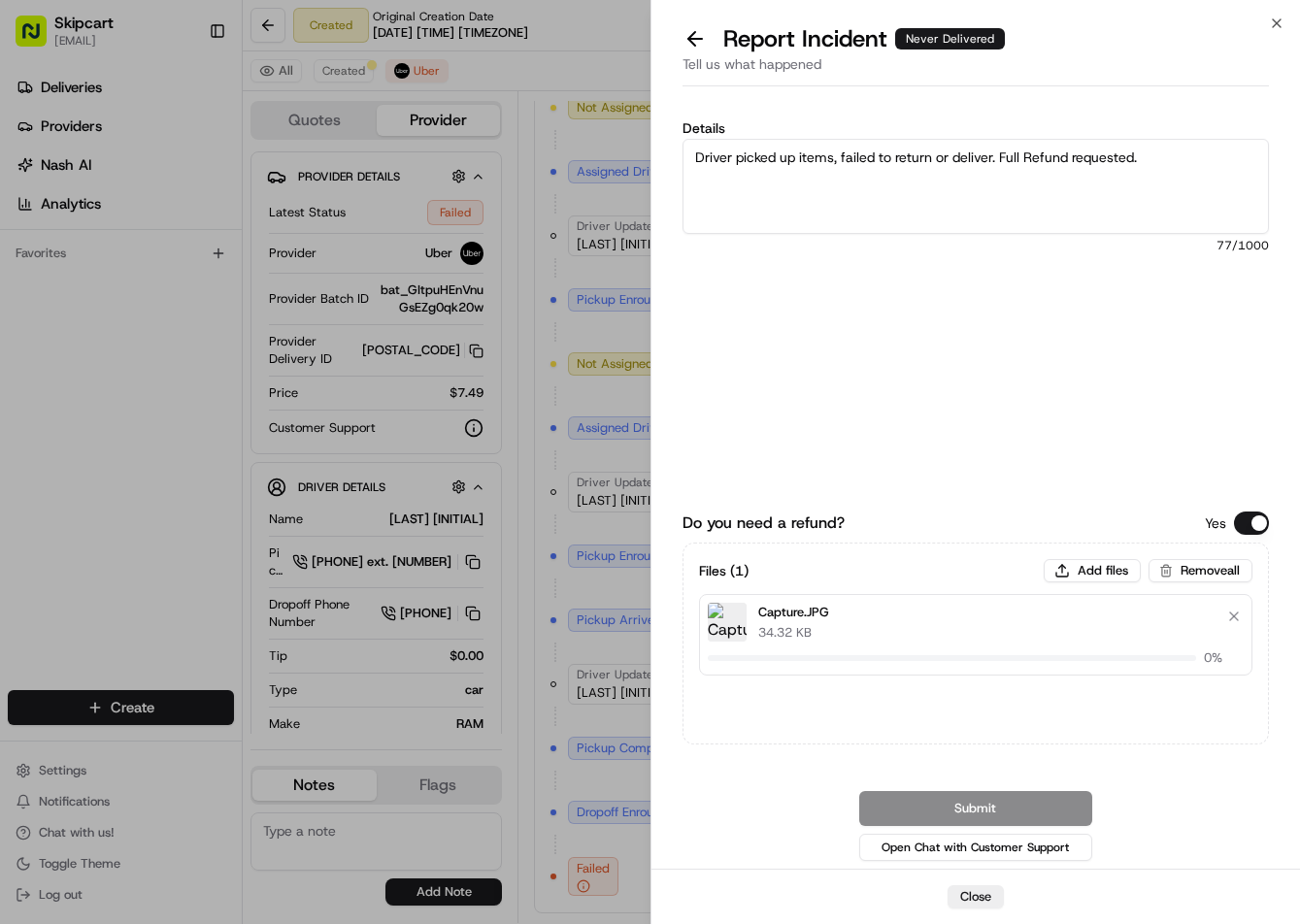 type 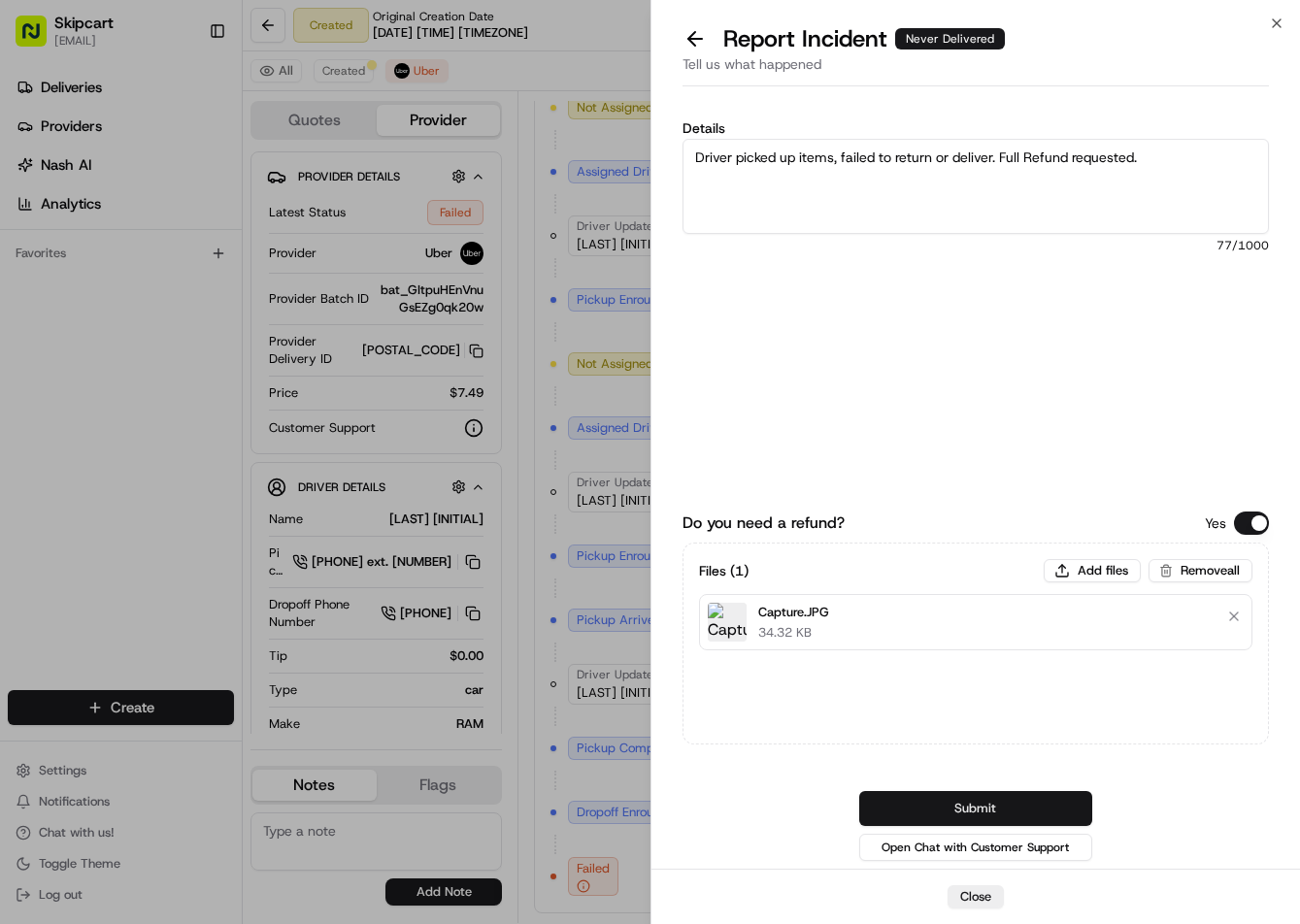 click on "Submit" at bounding box center (976, 808) 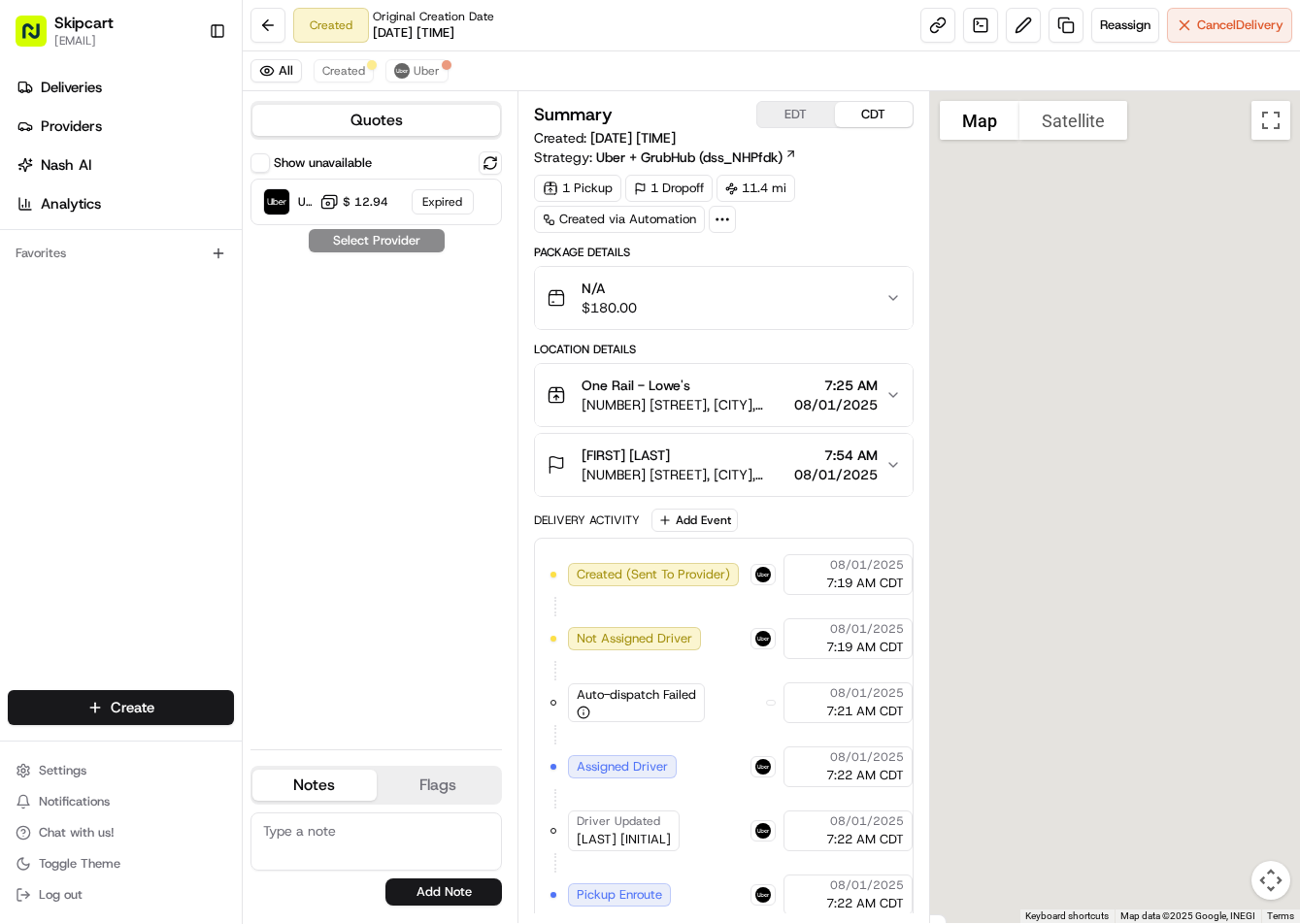 scroll, scrollTop: 0, scrollLeft: 0, axis: both 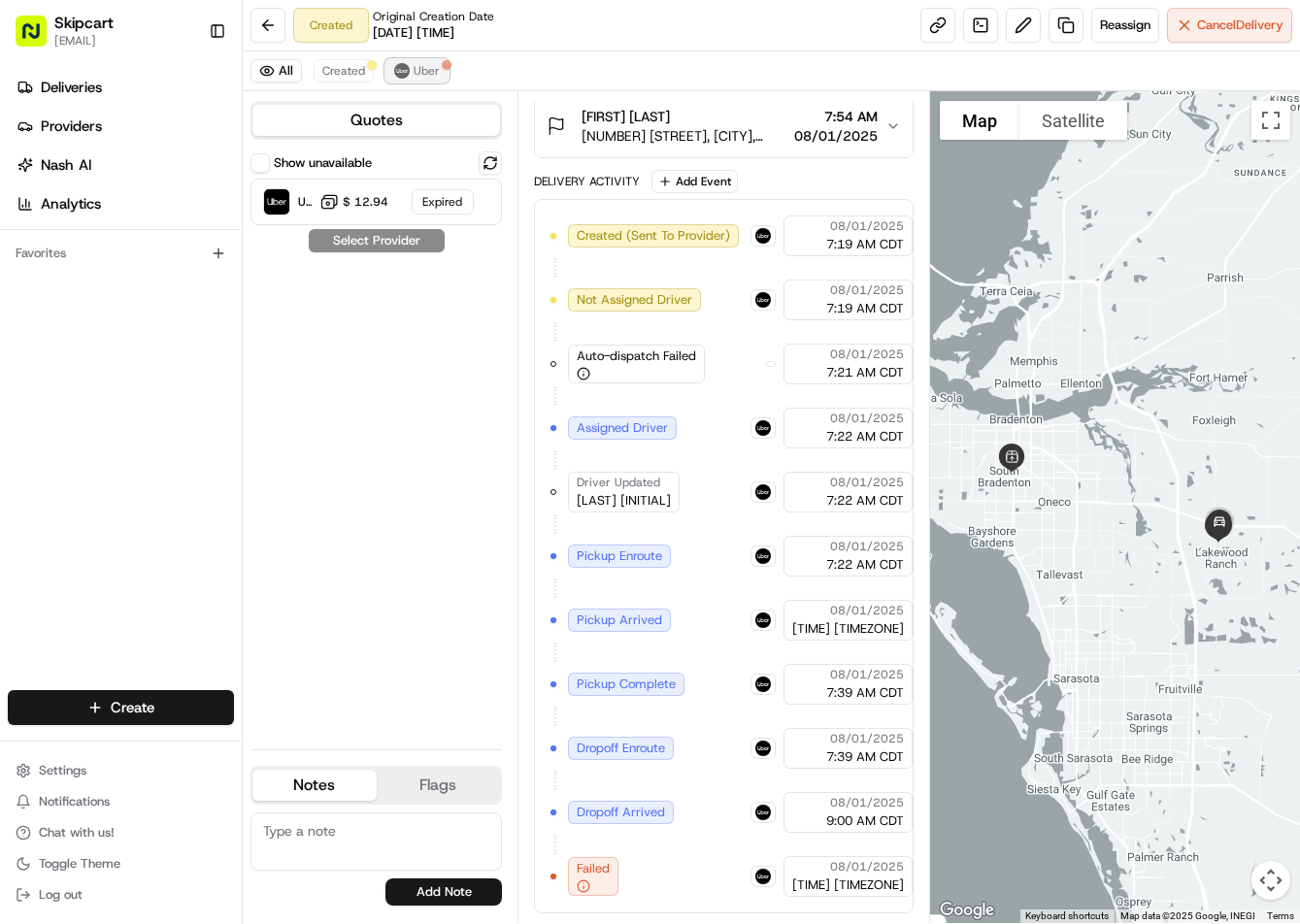 click at bounding box center [402, 71] 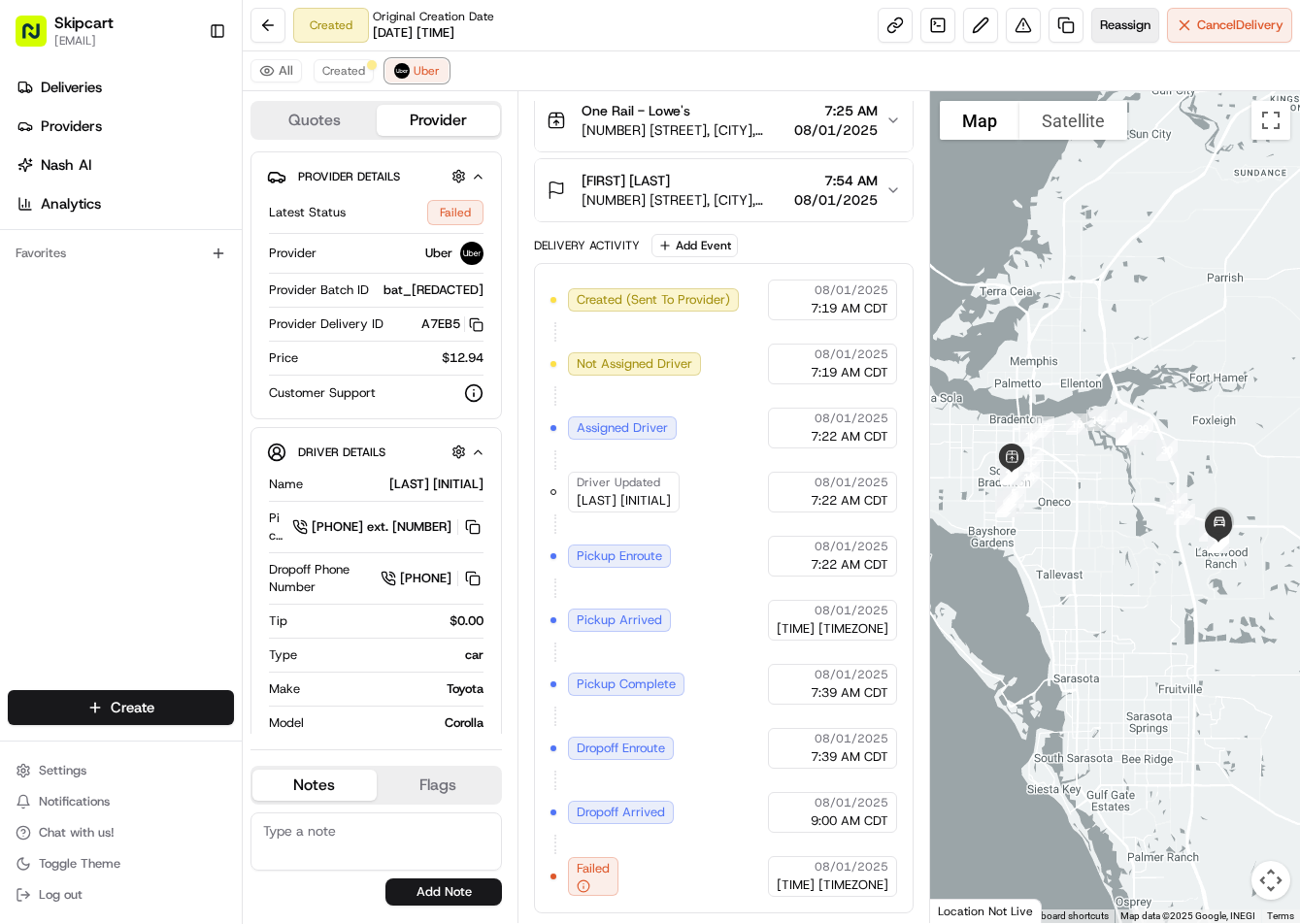 scroll, scrollTop: 275, scrollLeft: 0, axis: vertical 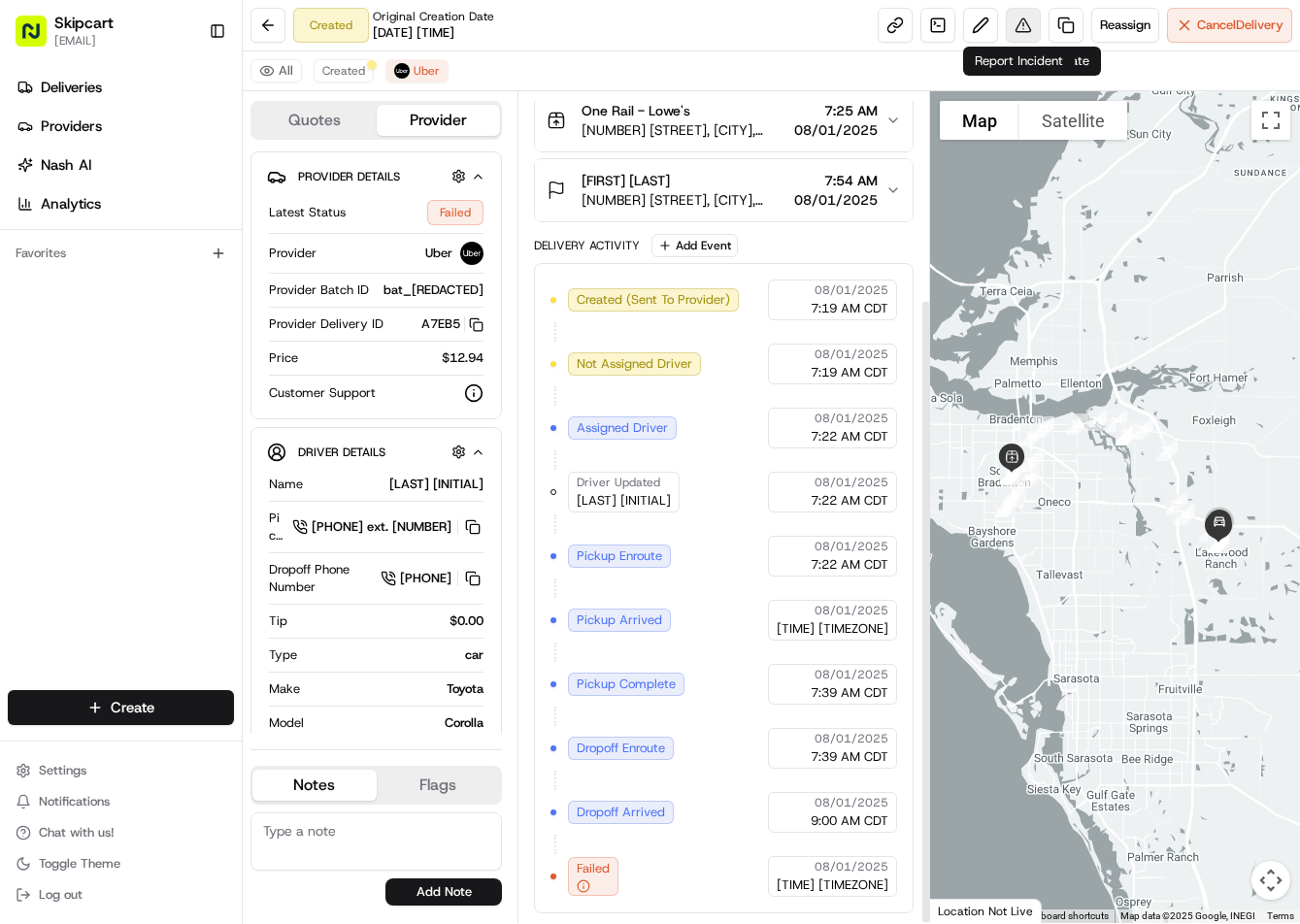click at bounding box center (1023, 25) 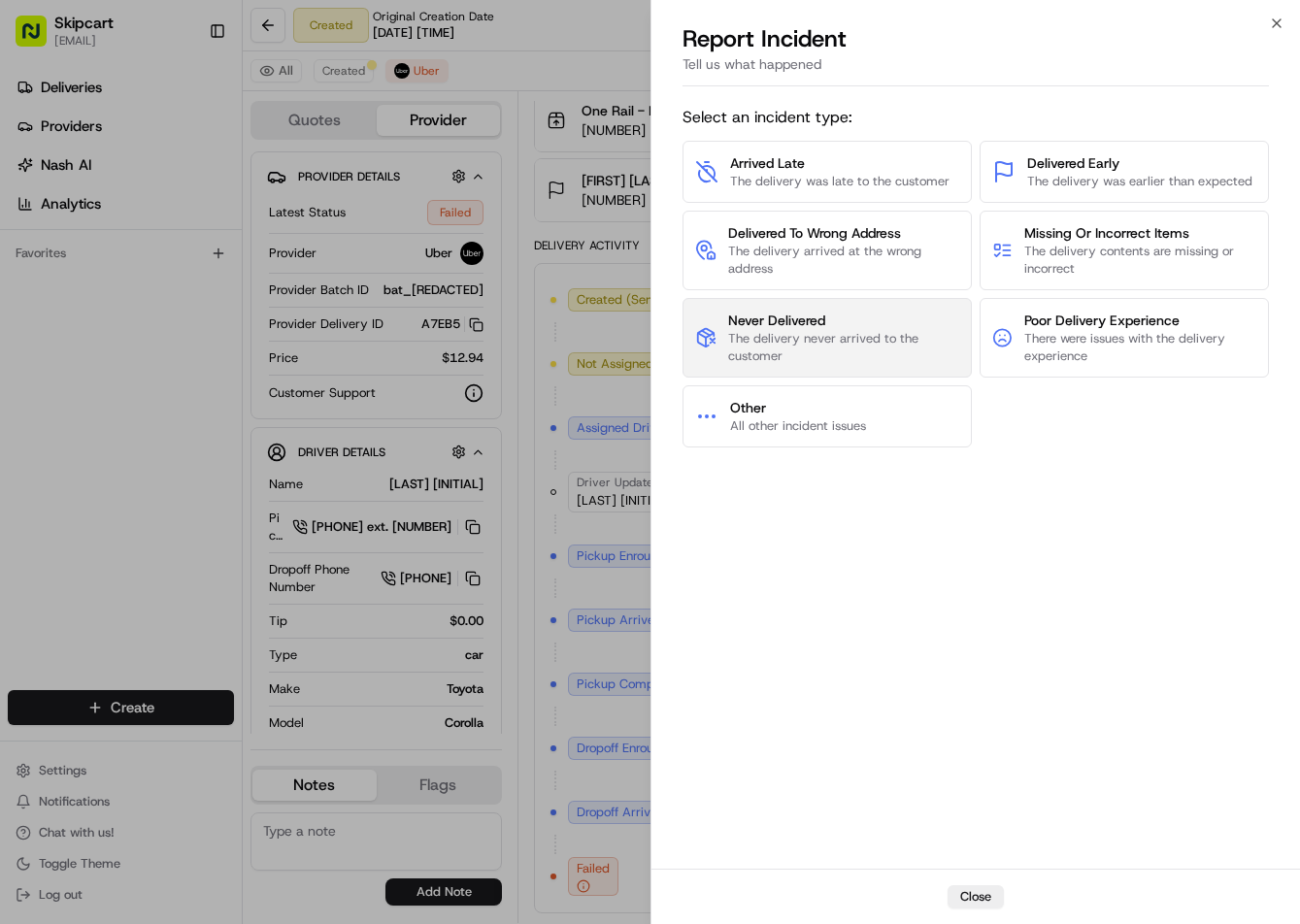 click on "Never Delivered" at bounding box center [844, 320] 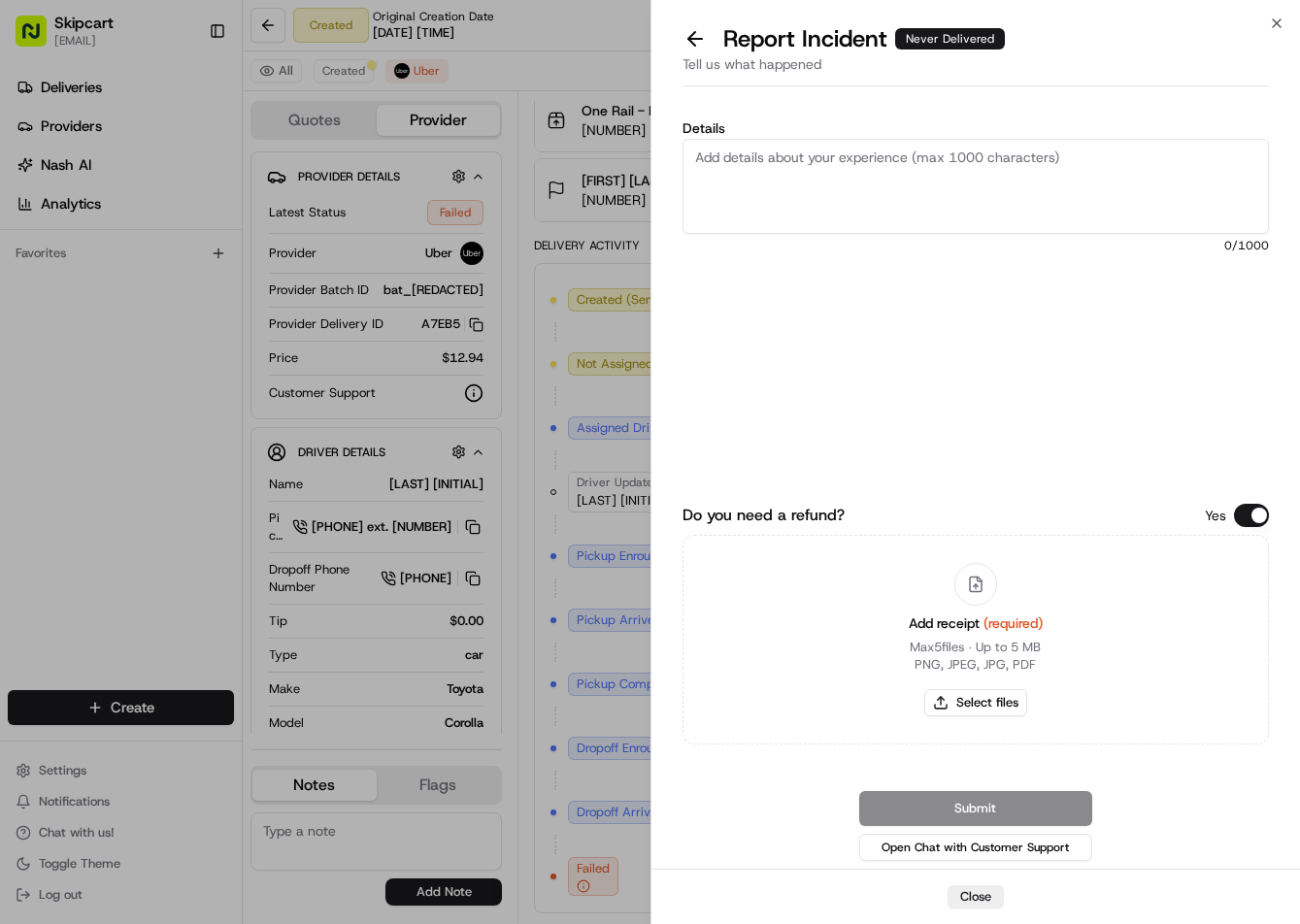 click on "Details" at bounding box center (976, 186) 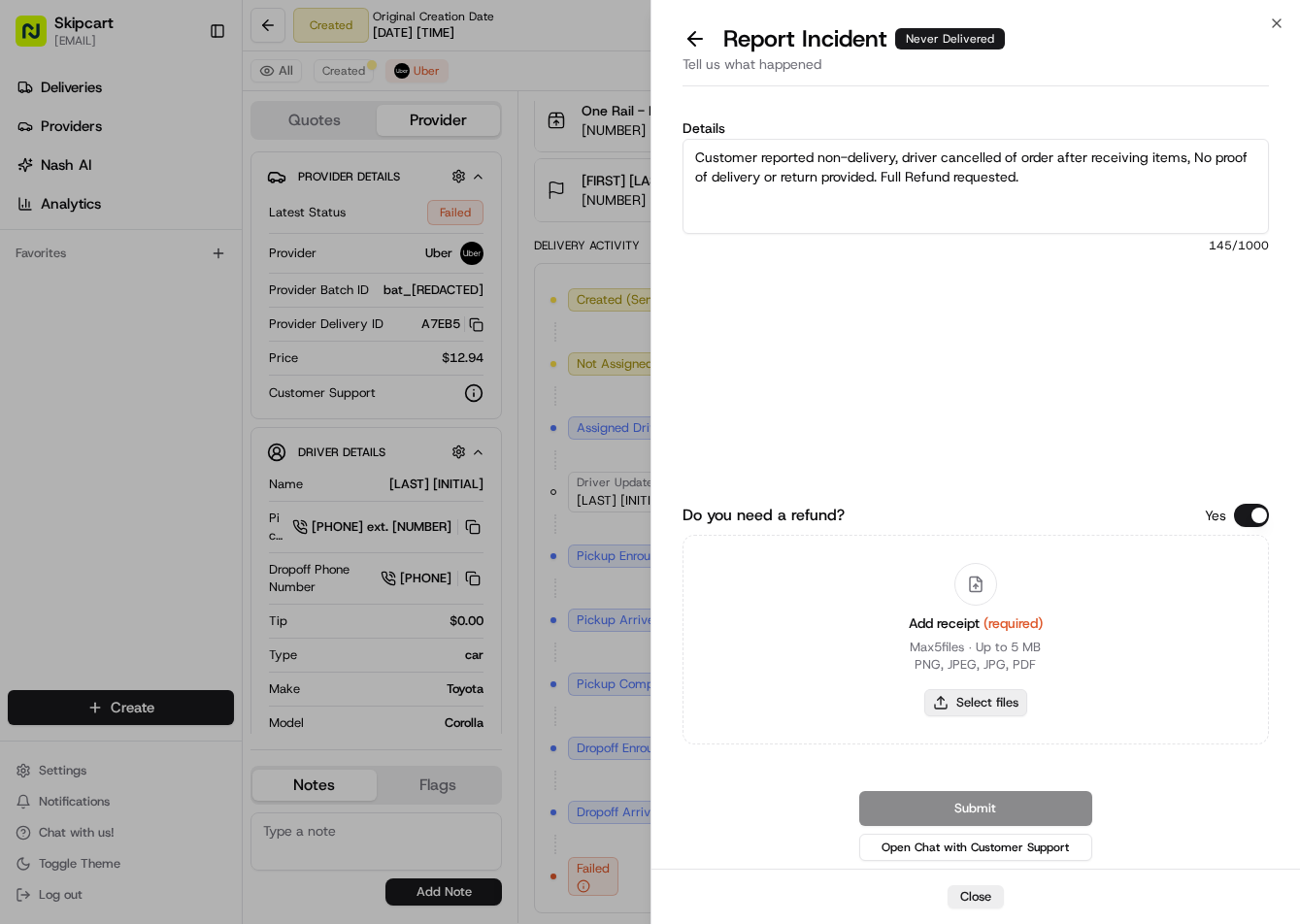 type on "Customer reported non-delivery, driver cancelled of order after receiving items, No proof of delivery or return provided. Full Refund requested." 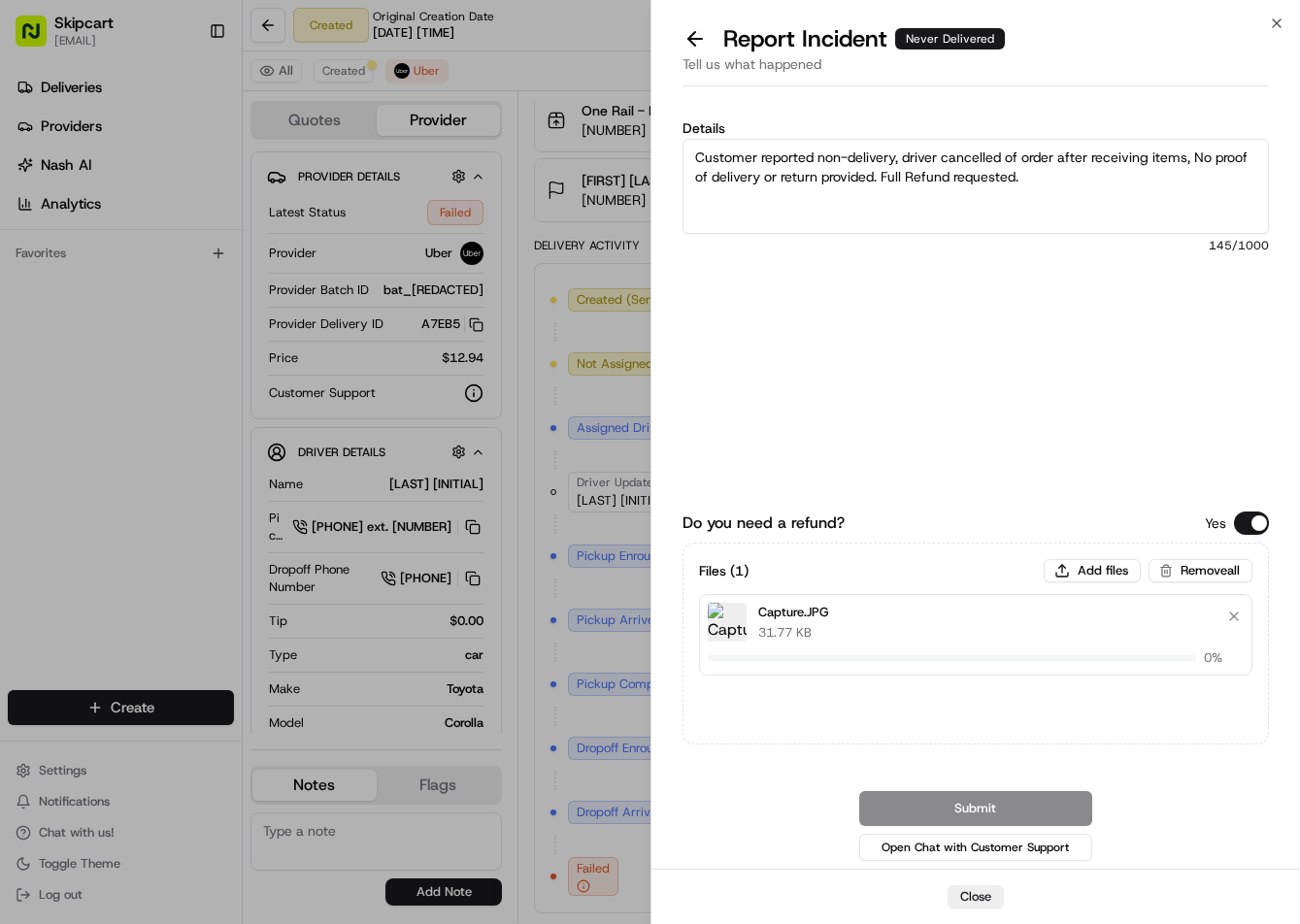 type 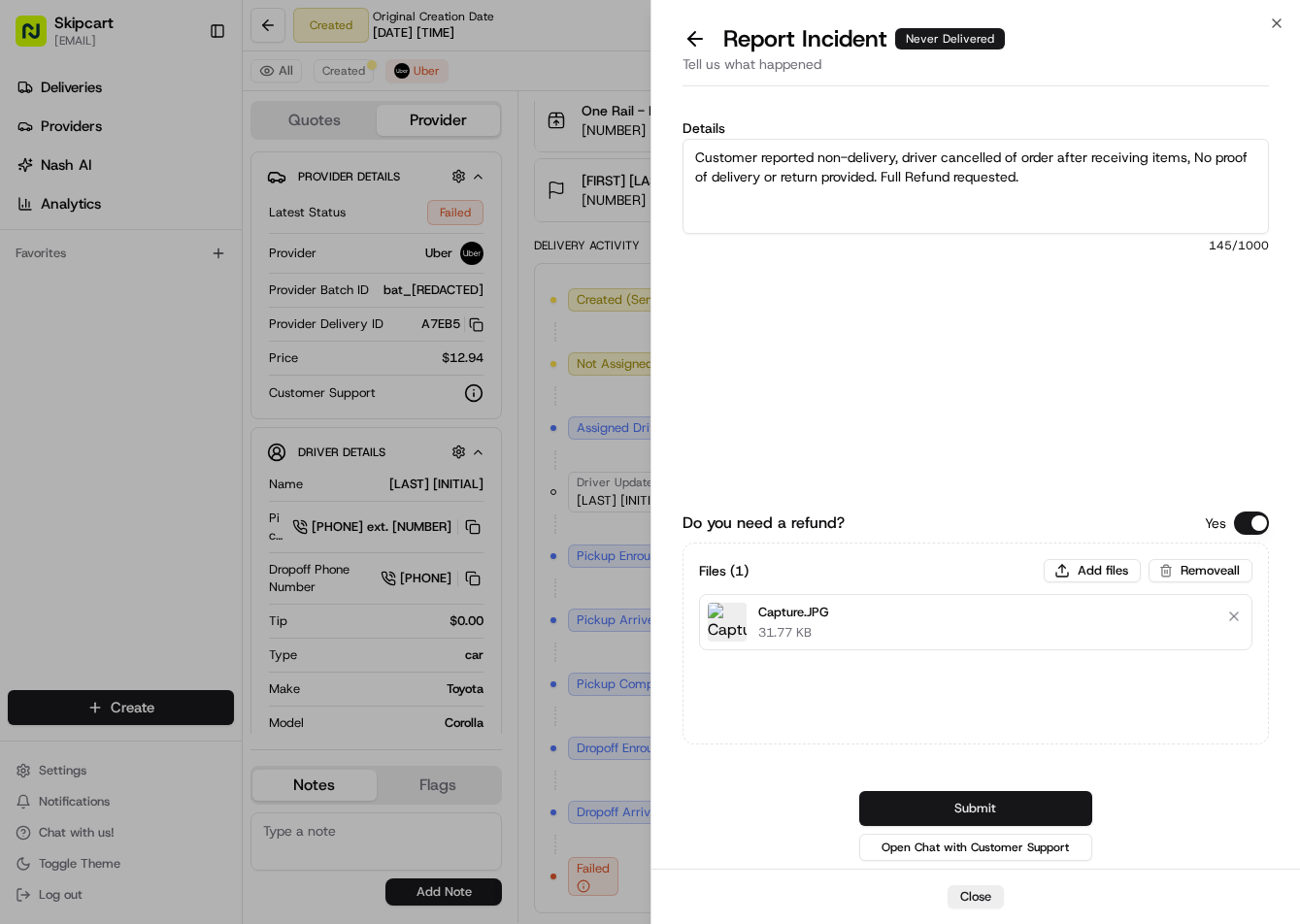 click on "Submit" at bounding box center [976, 808] 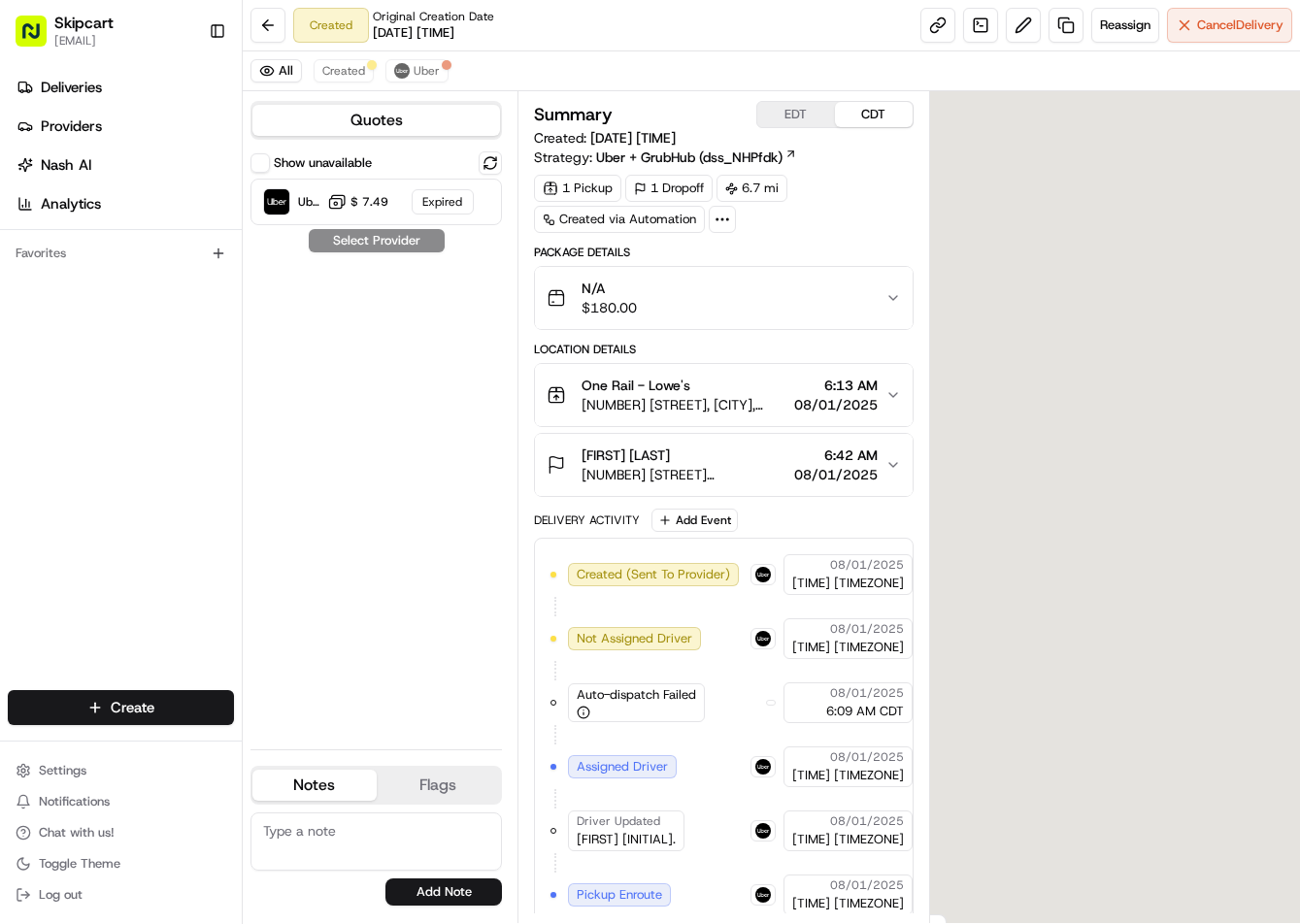scroll, scrollTop: 0, scrollLeft: 0, axis: both 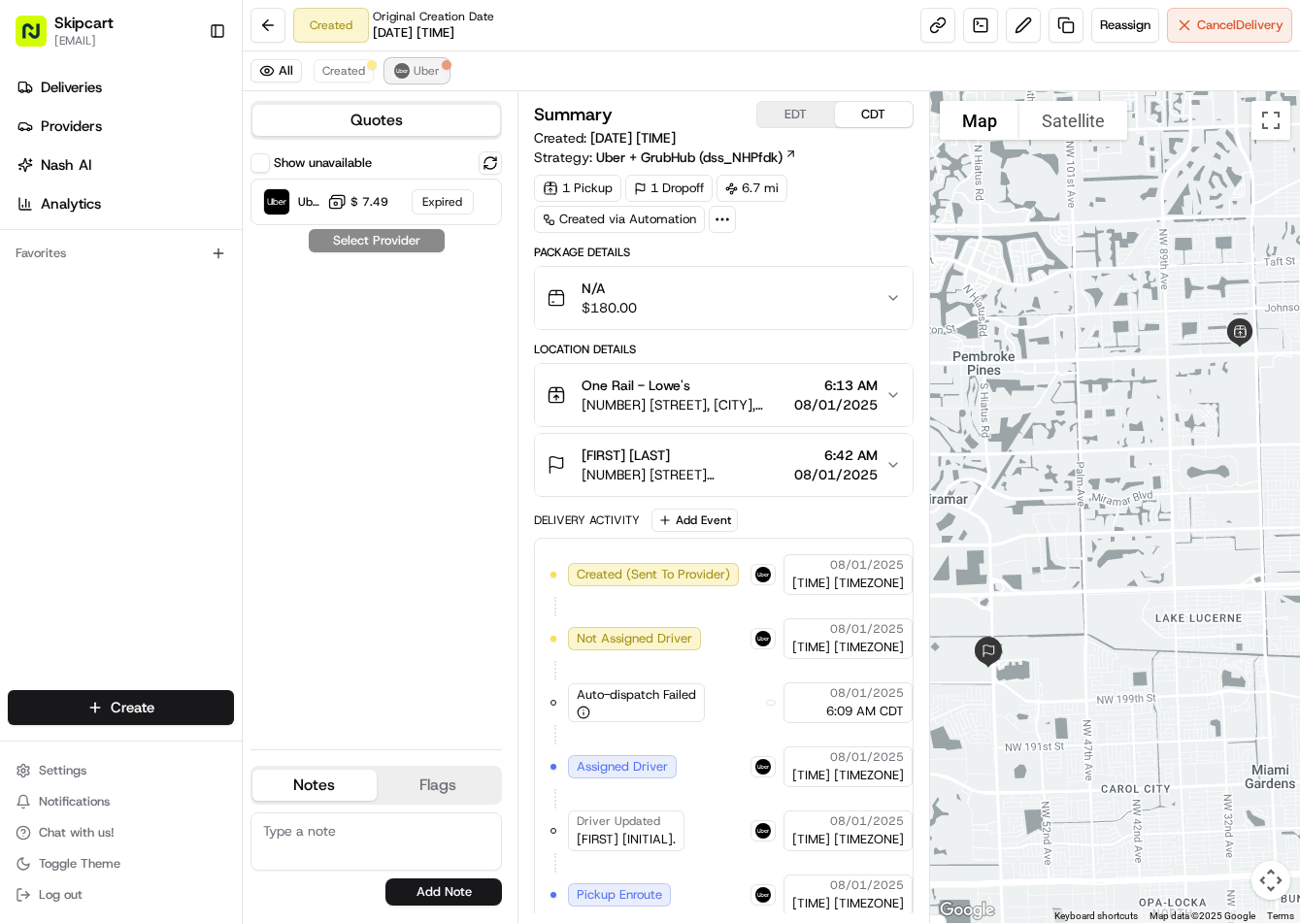 click on "Uber" at bounding box center (417, 71) 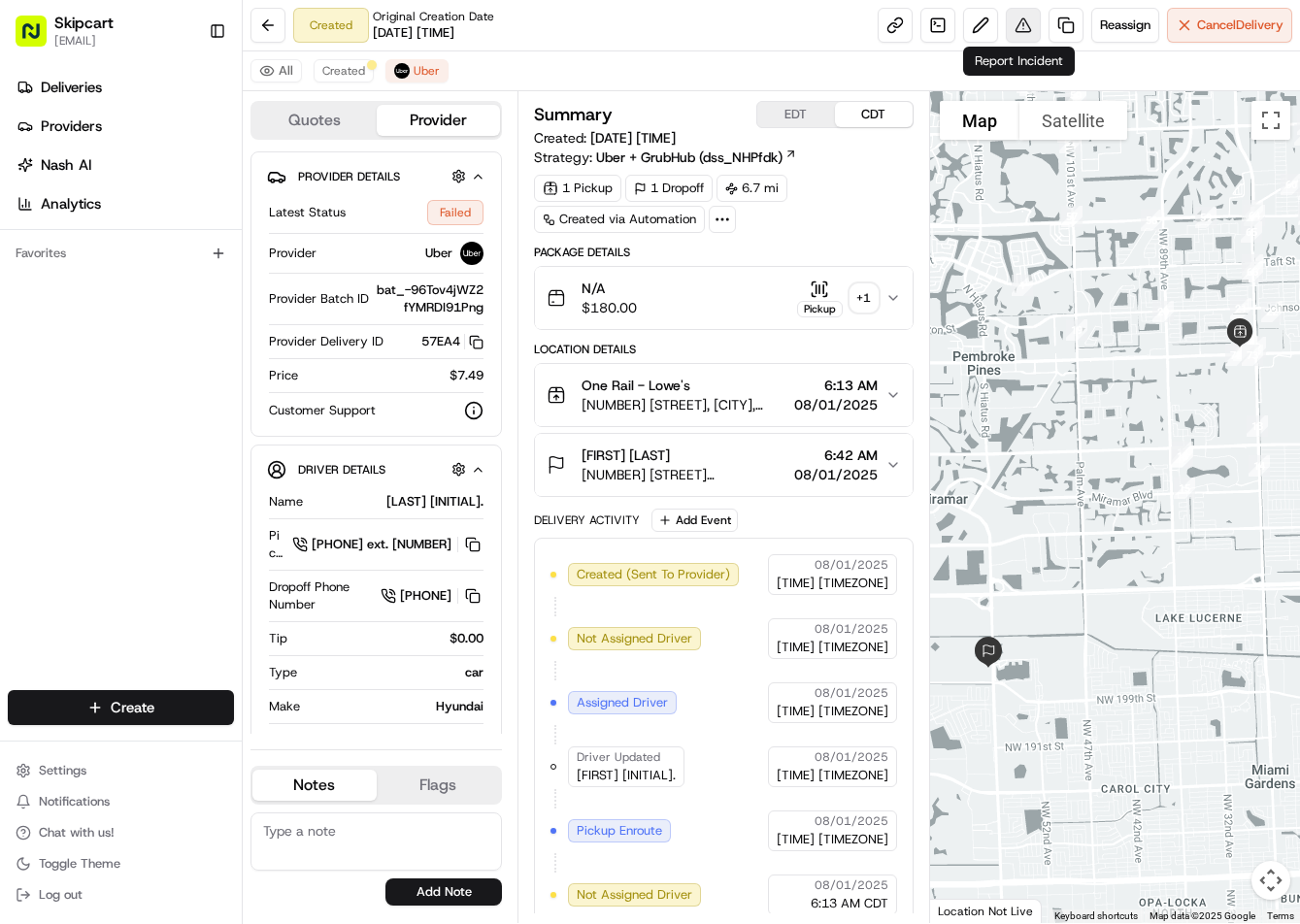 click at bounding box center [1023, 25] 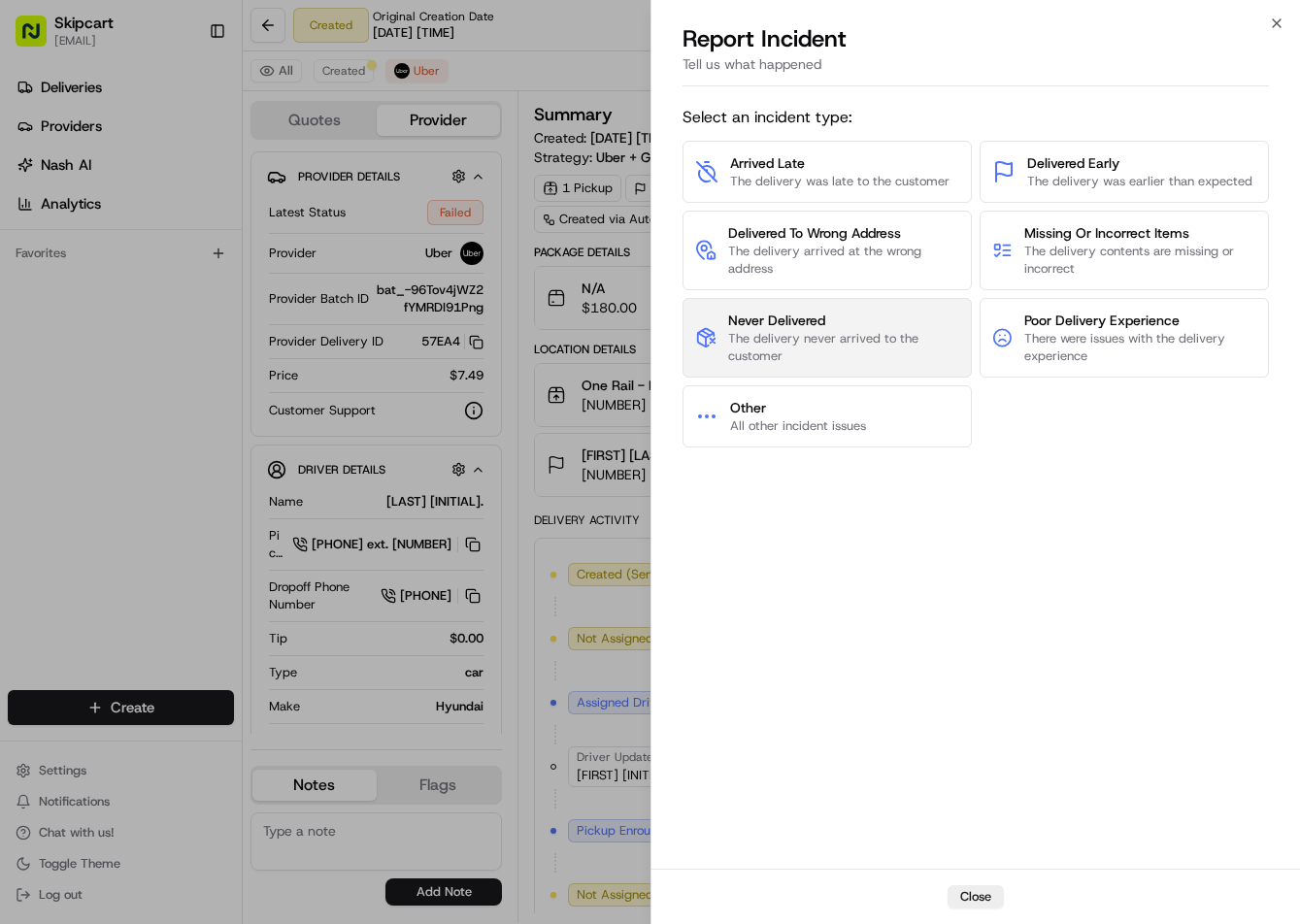 click on "The delivery never arrived to the customer" at bounding box center (844, 347) 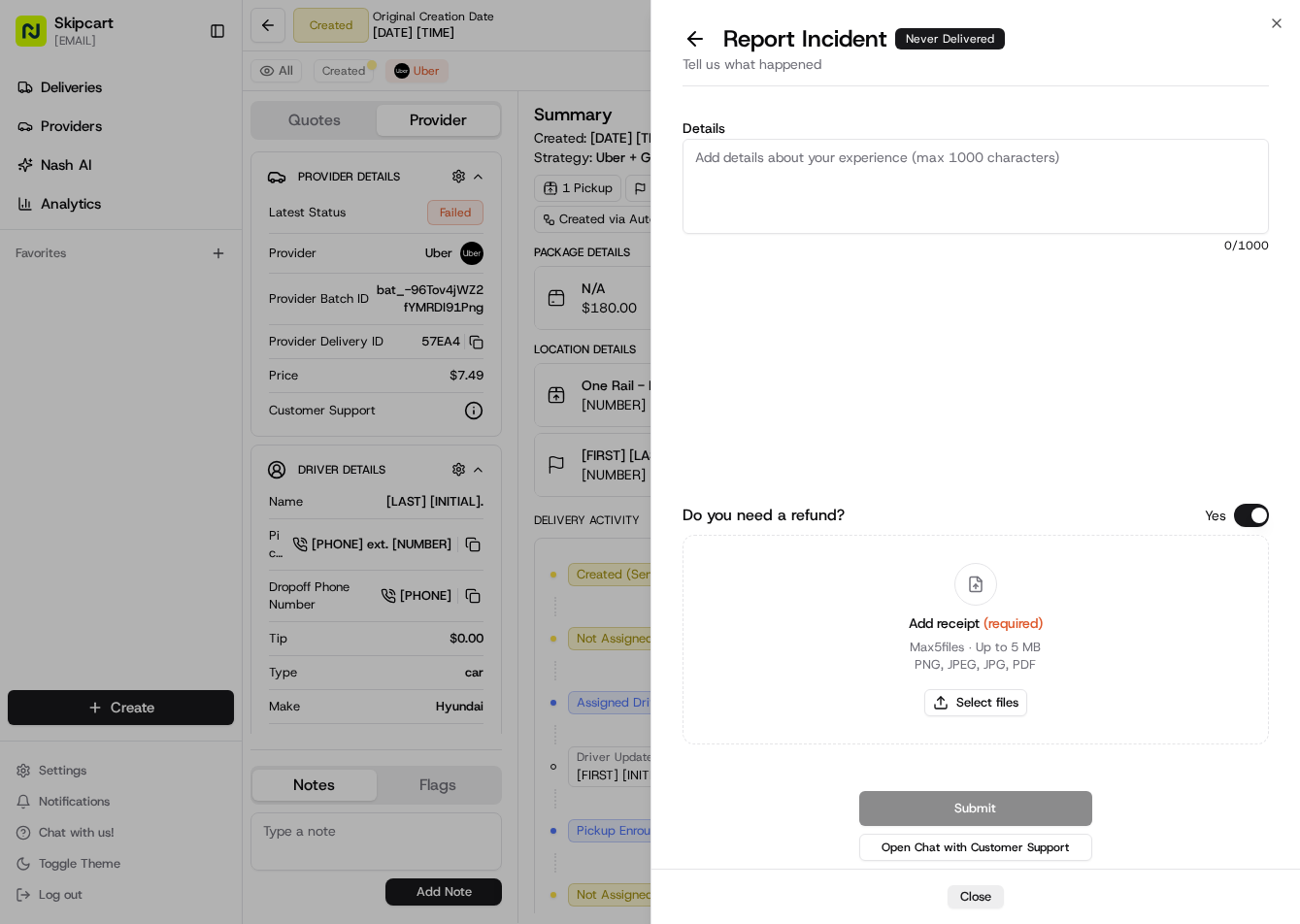 drag, startPoint x: 916, startPoint y: 173, endPoint x: 927, endPoint y: 175, distance: 11.18034 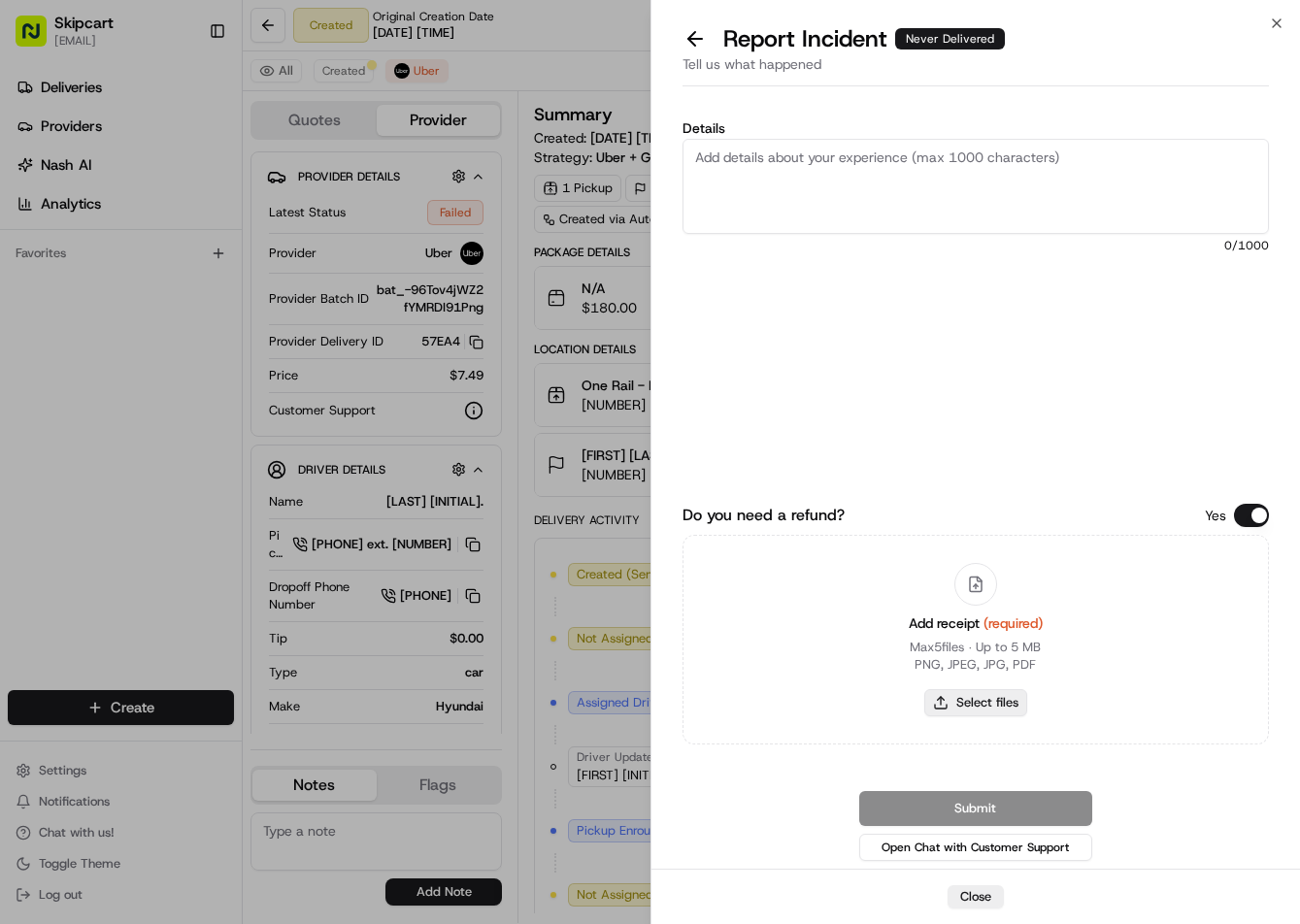 click on "Select files" at bounding box center [976, 703] 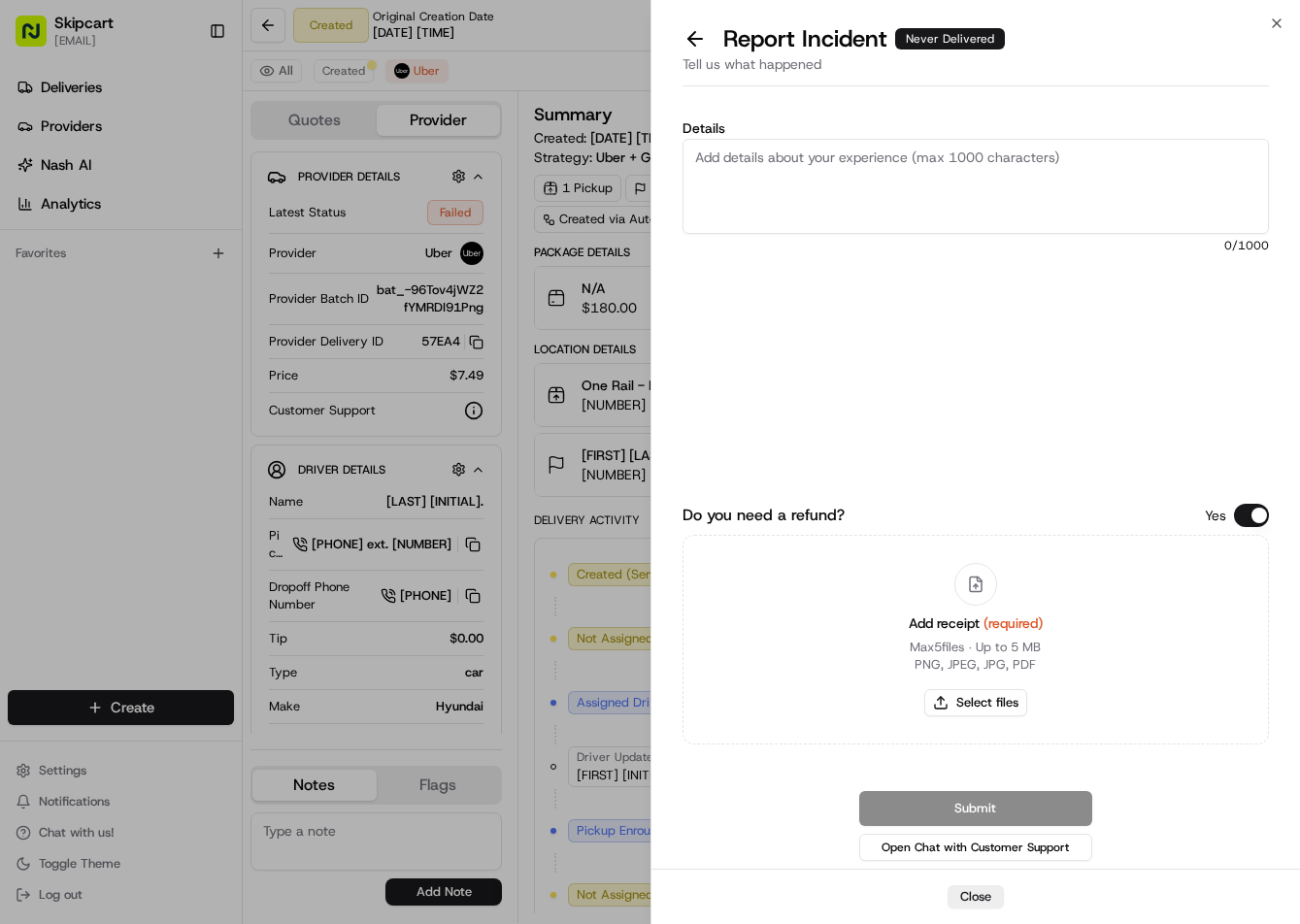 type 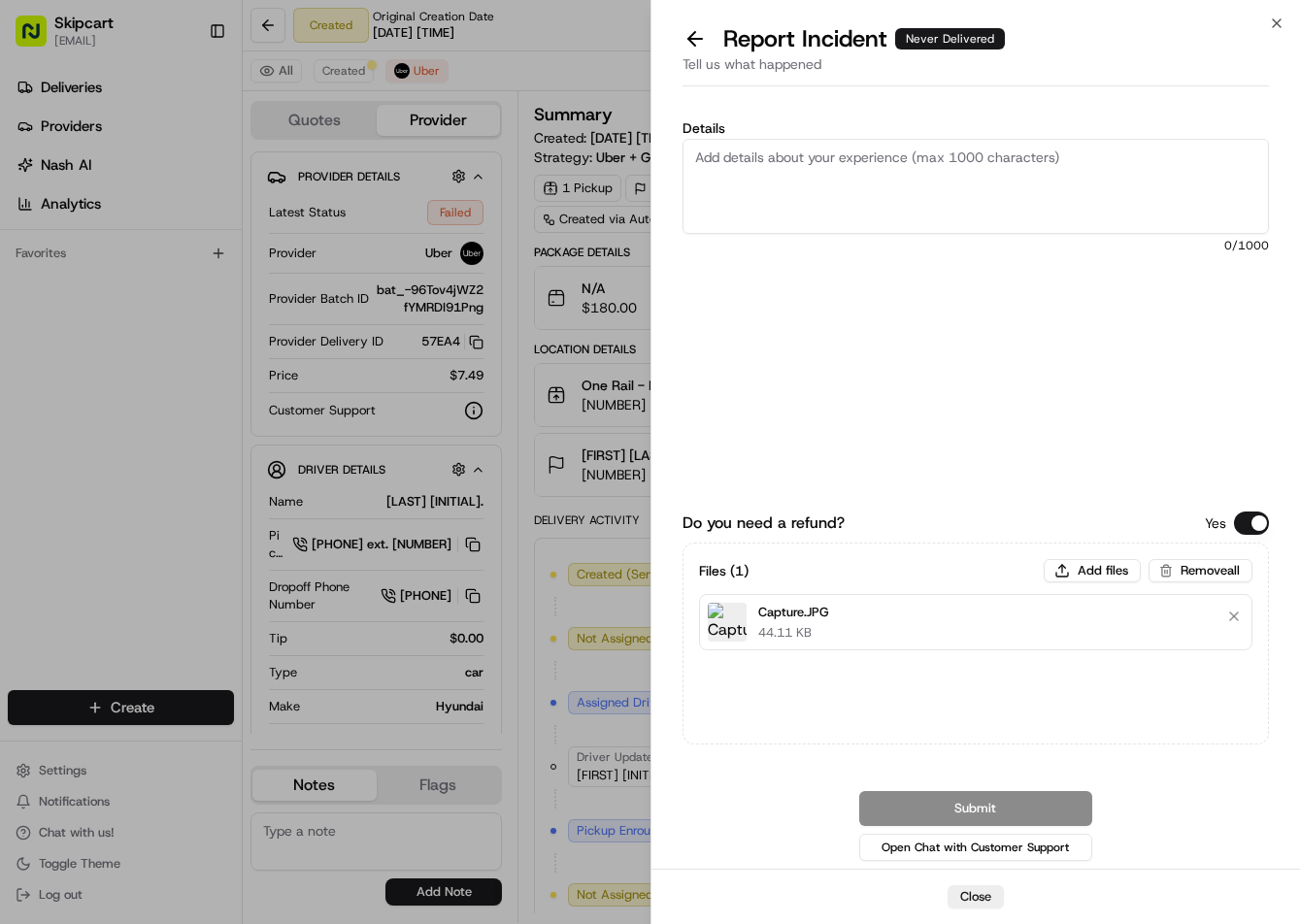 click on "Details" at bounding box center [976, 186] 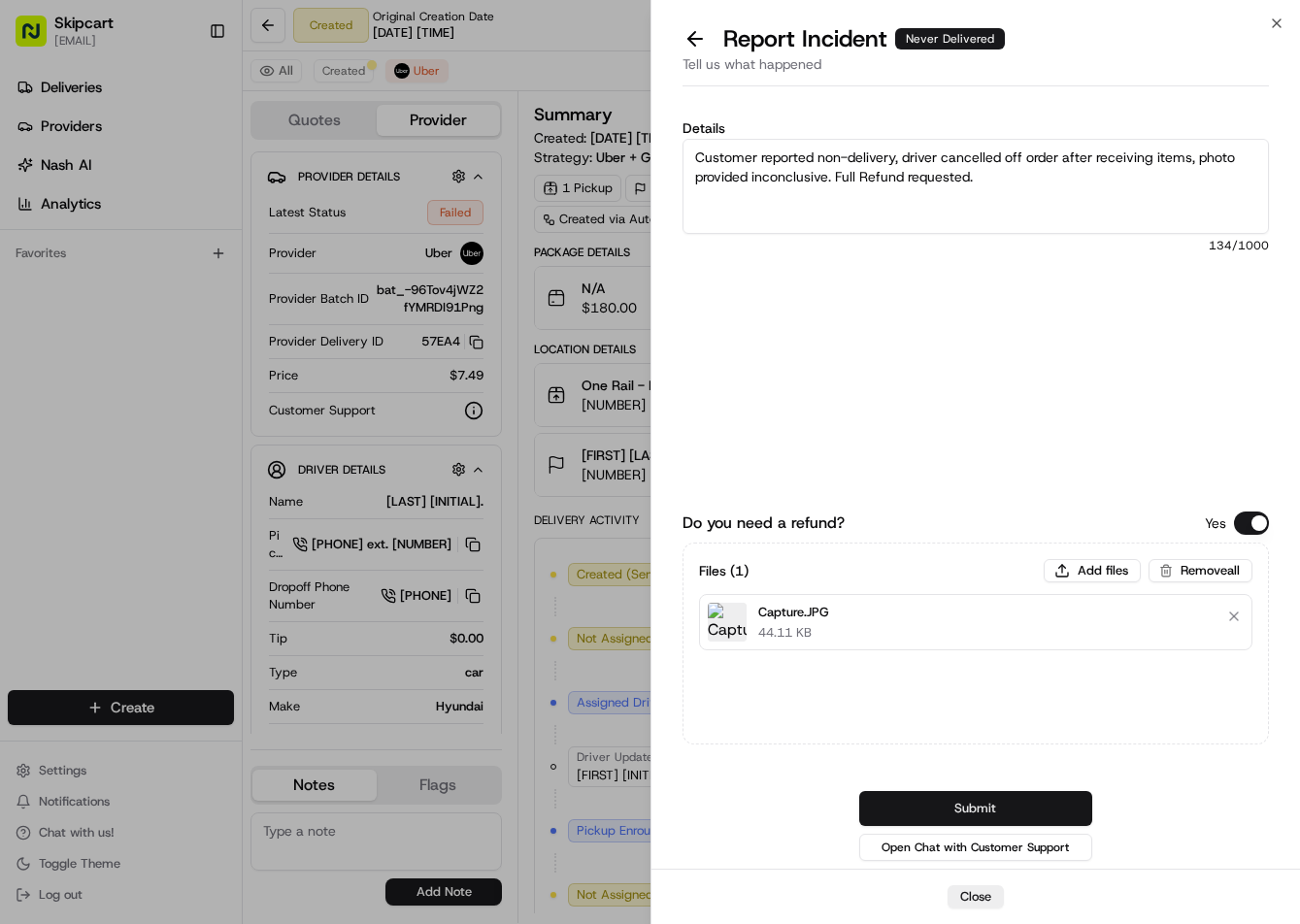 type on "Customer reported non-delivery, driver cancelled off order after receiving items, photo provided inconclusive. Full Refund requested." 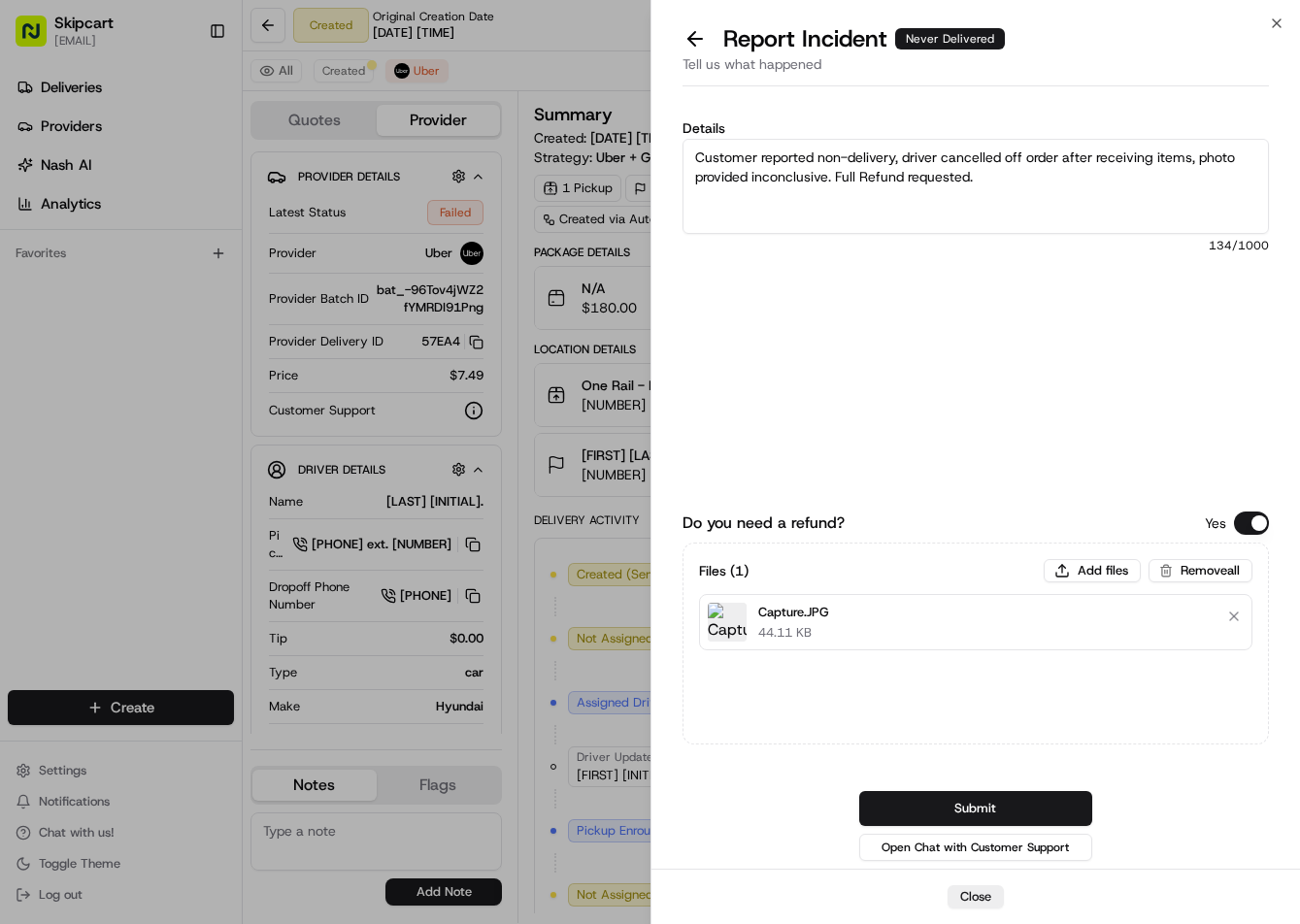 click on "Submit" at bounding box center [976, 808] 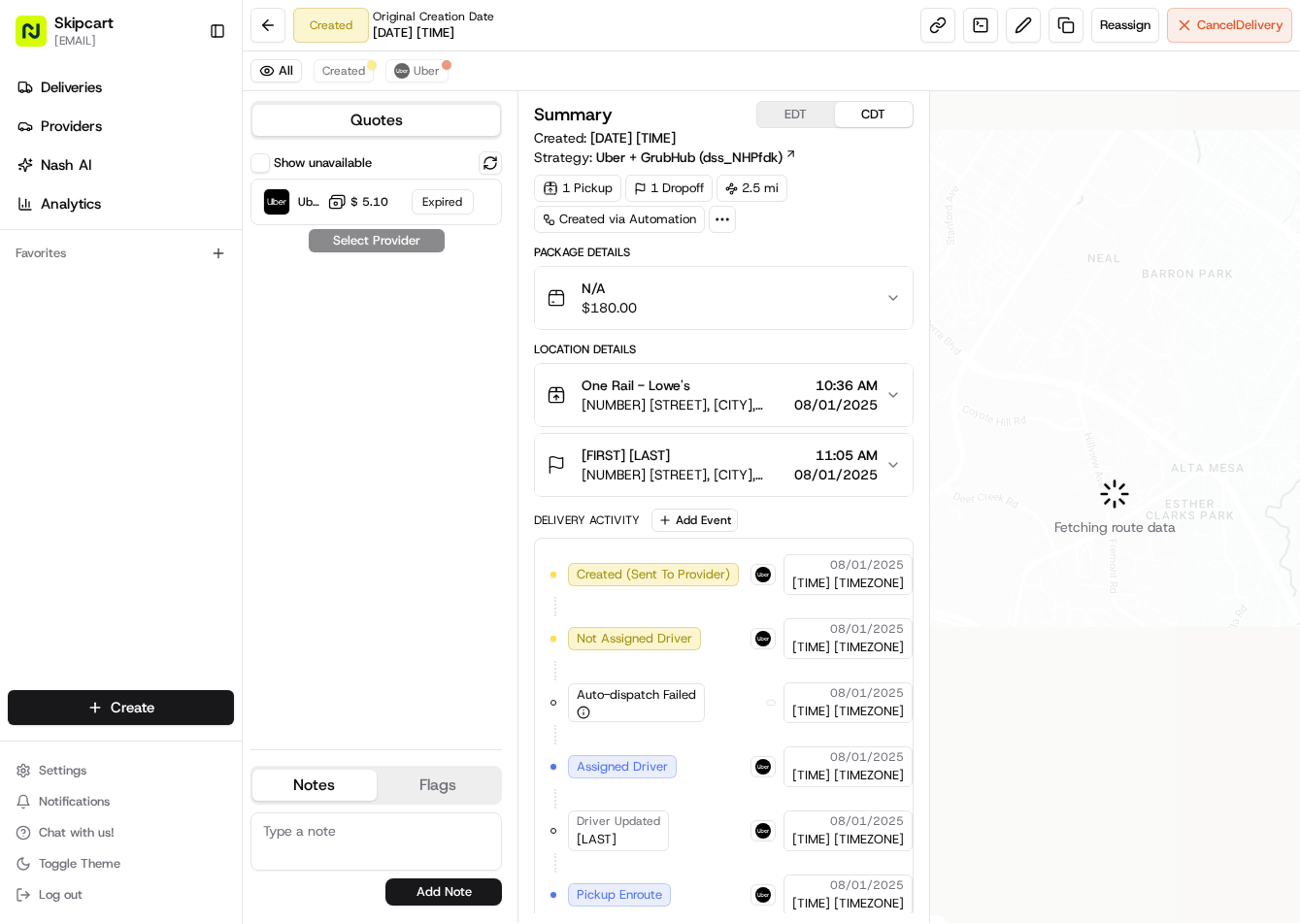 scroll, scrollTop: 0, scrollLeft: 0, axis: both 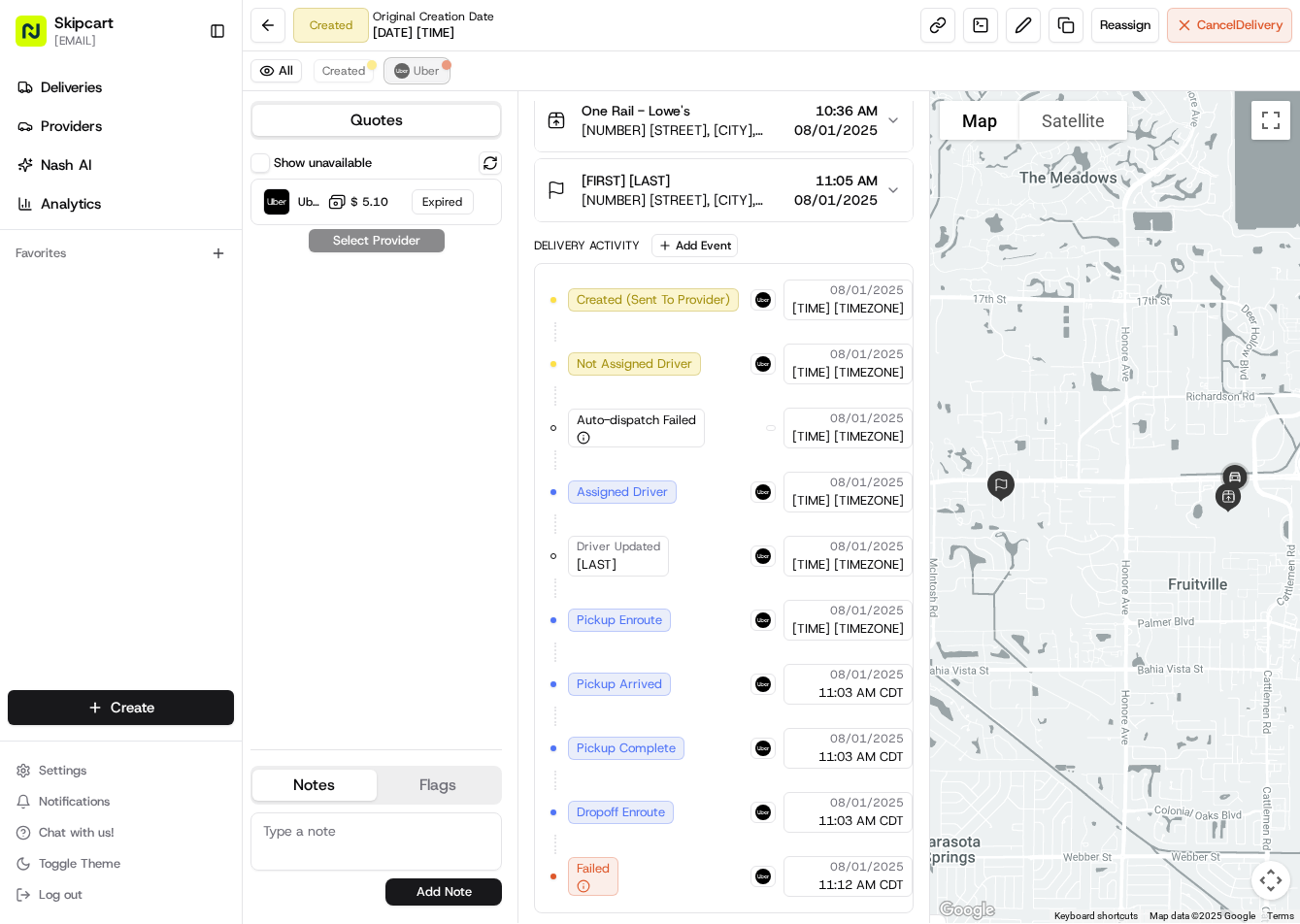 click on "Uber" at bounding box center (426, 71) 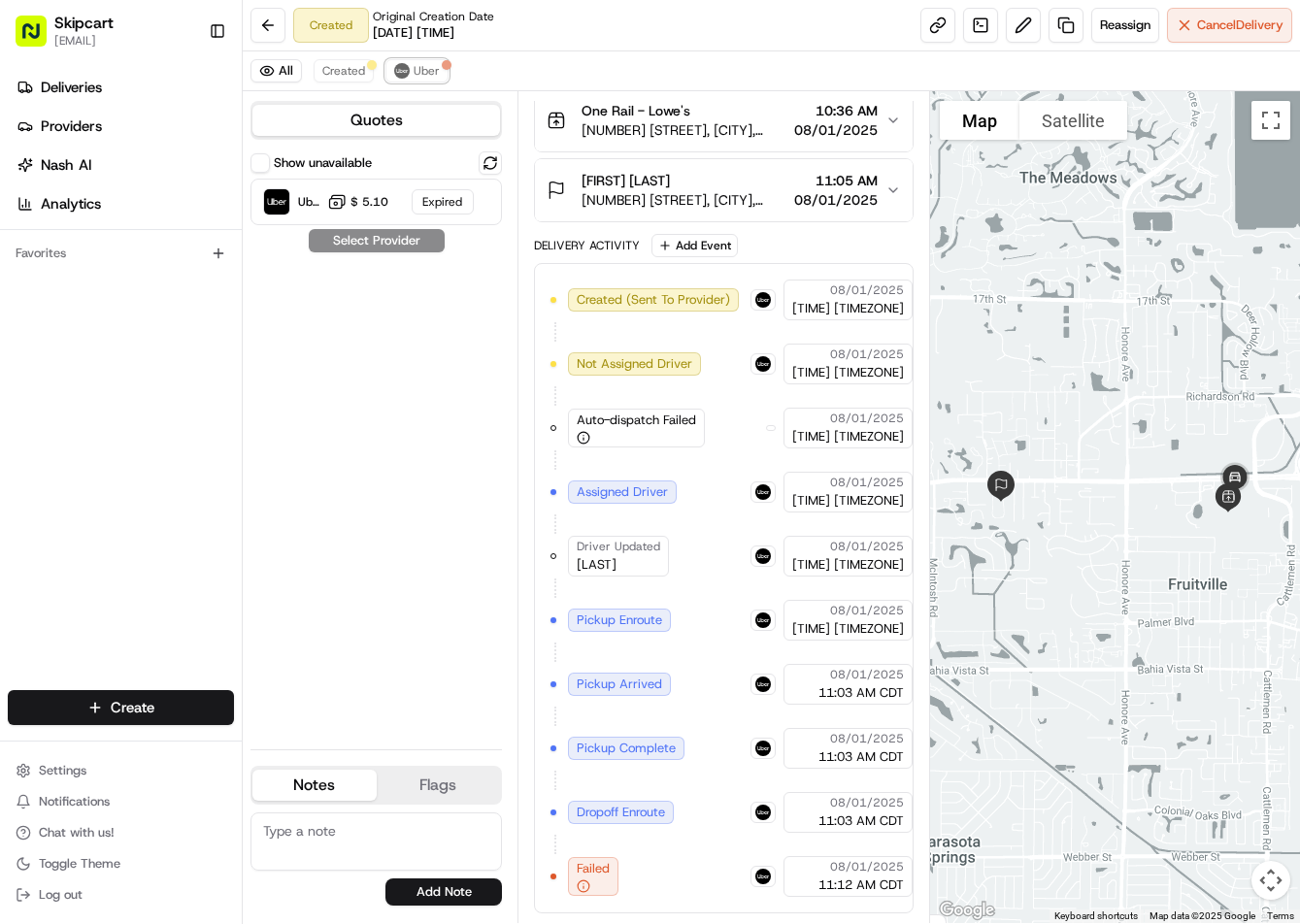 scroll, scrollTop: 211, scrollLeft: 0, axis: vertical 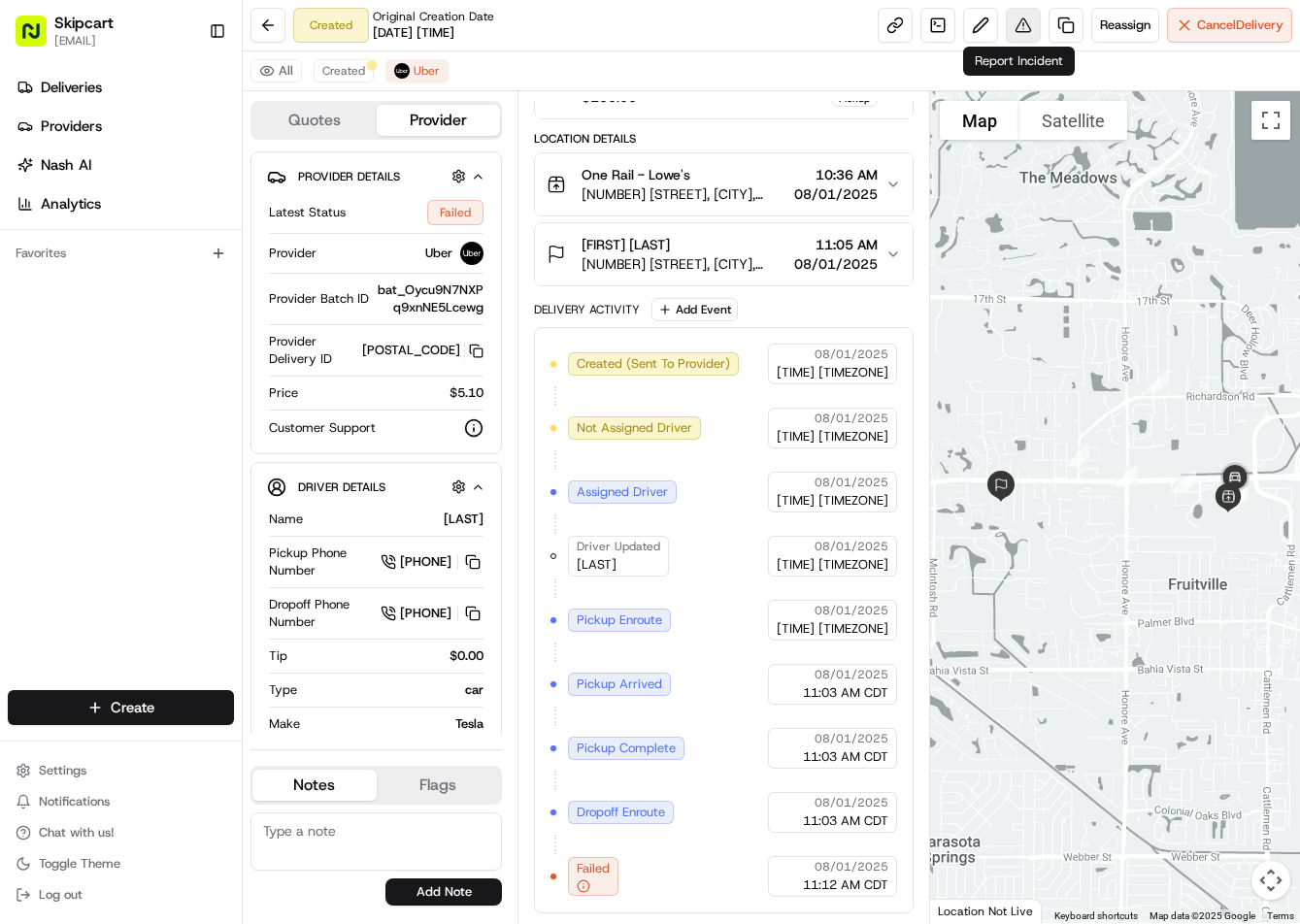 click at bounding box center [1023, 25] 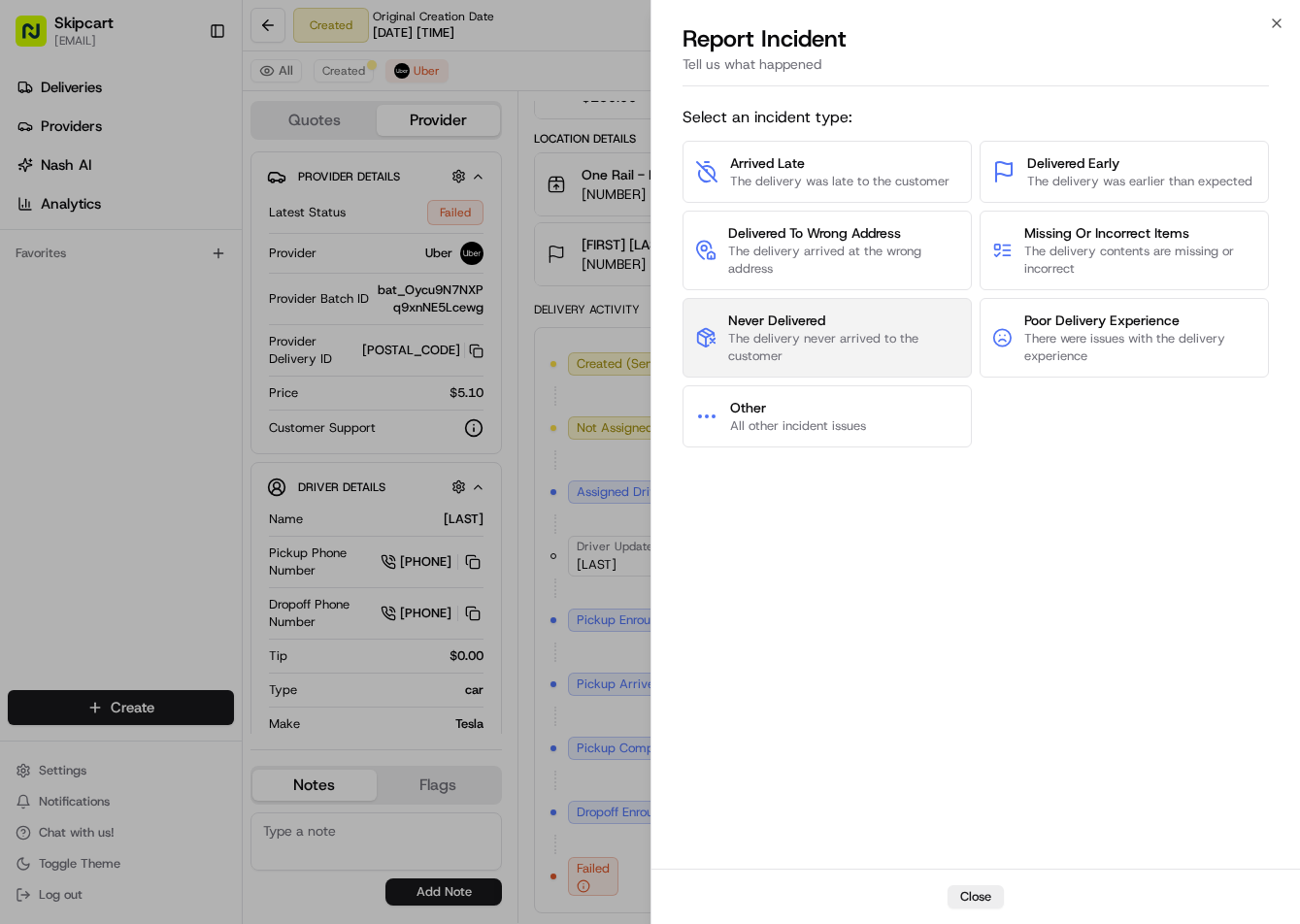 click on "The delivery never arrived to the customer" at bounding box center (844, 347) 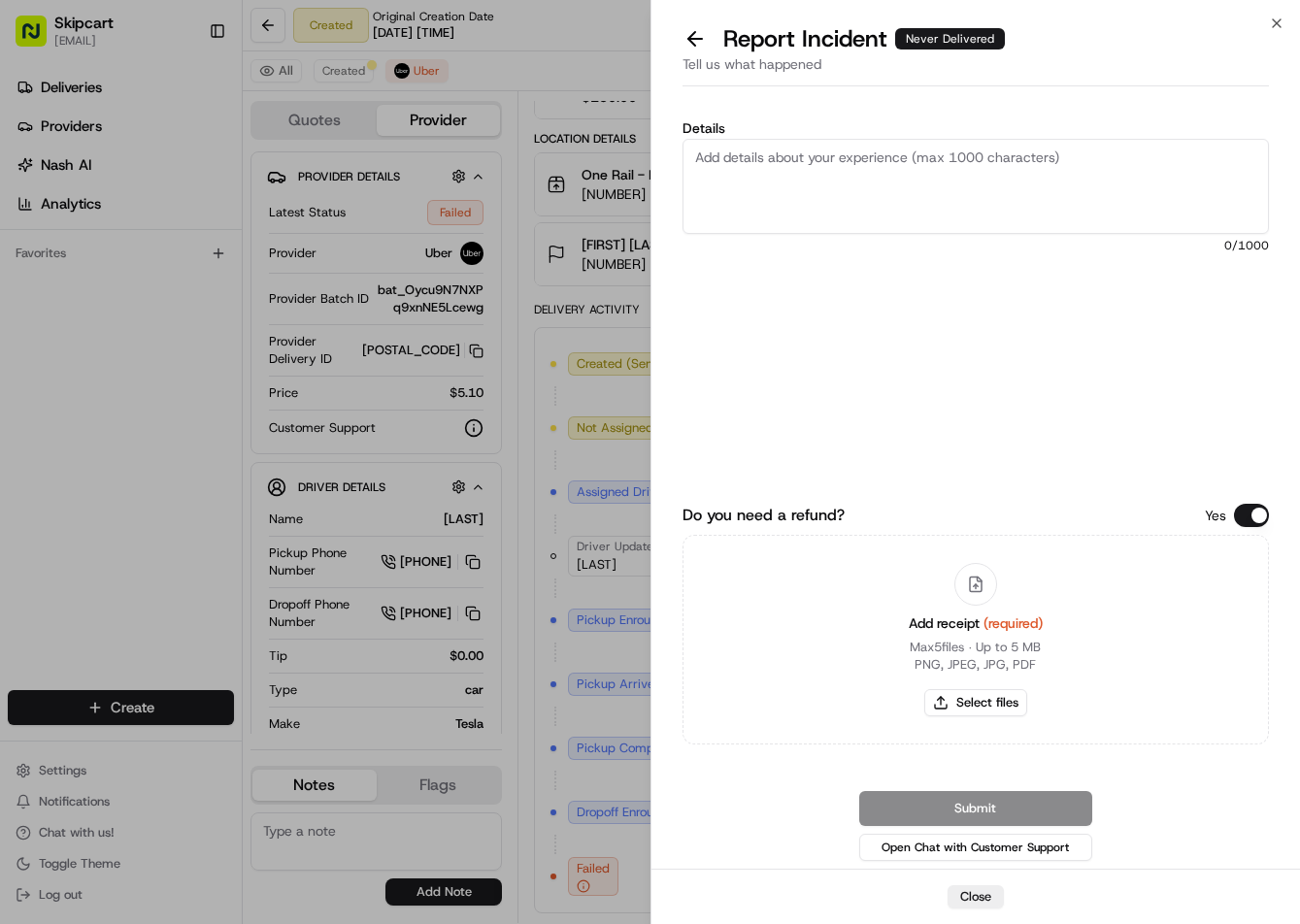 click on "Details" at bounding box center (976, 186) 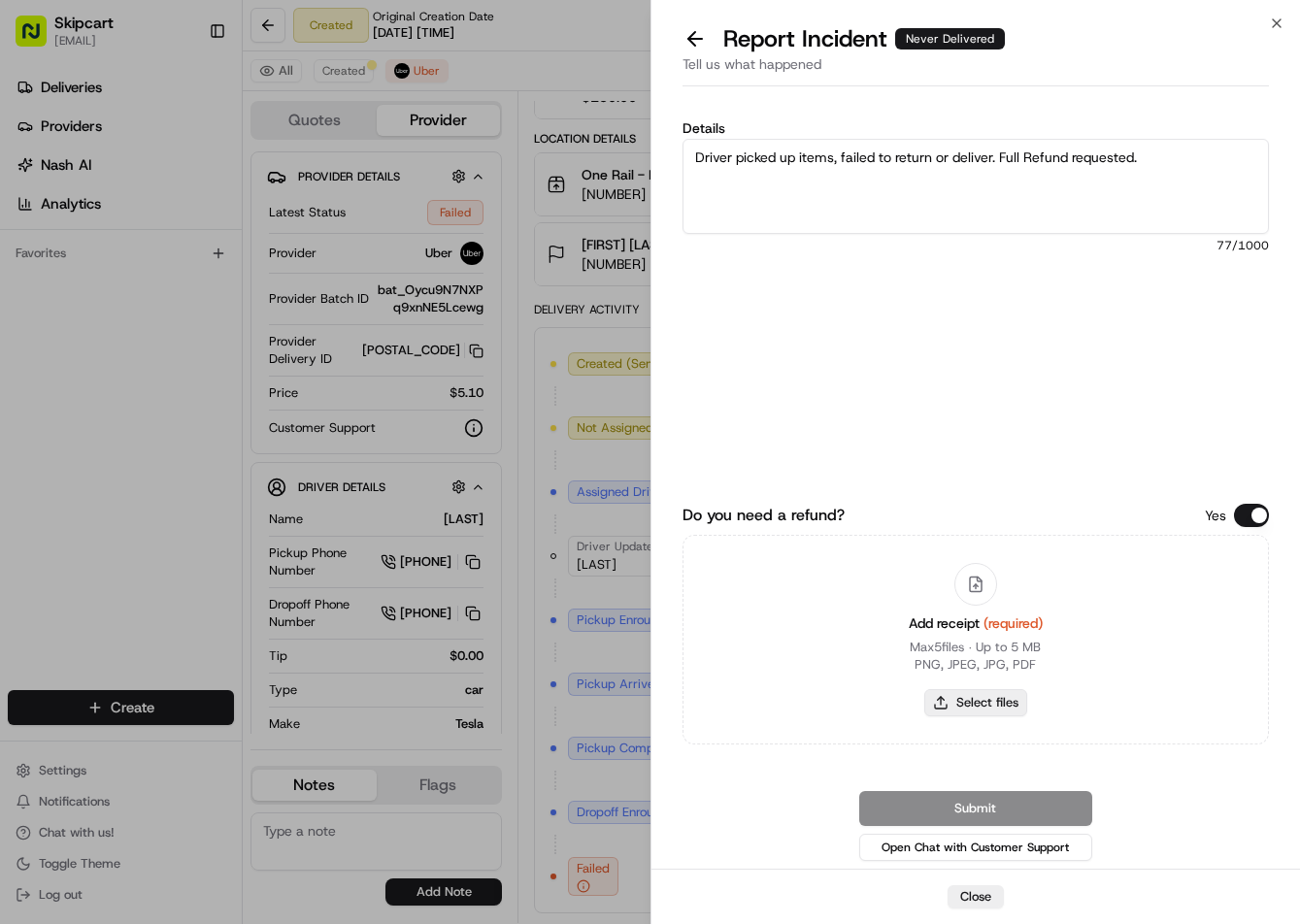 type on "Driver picked up items, failed to return or deliver. Full Refund requested." 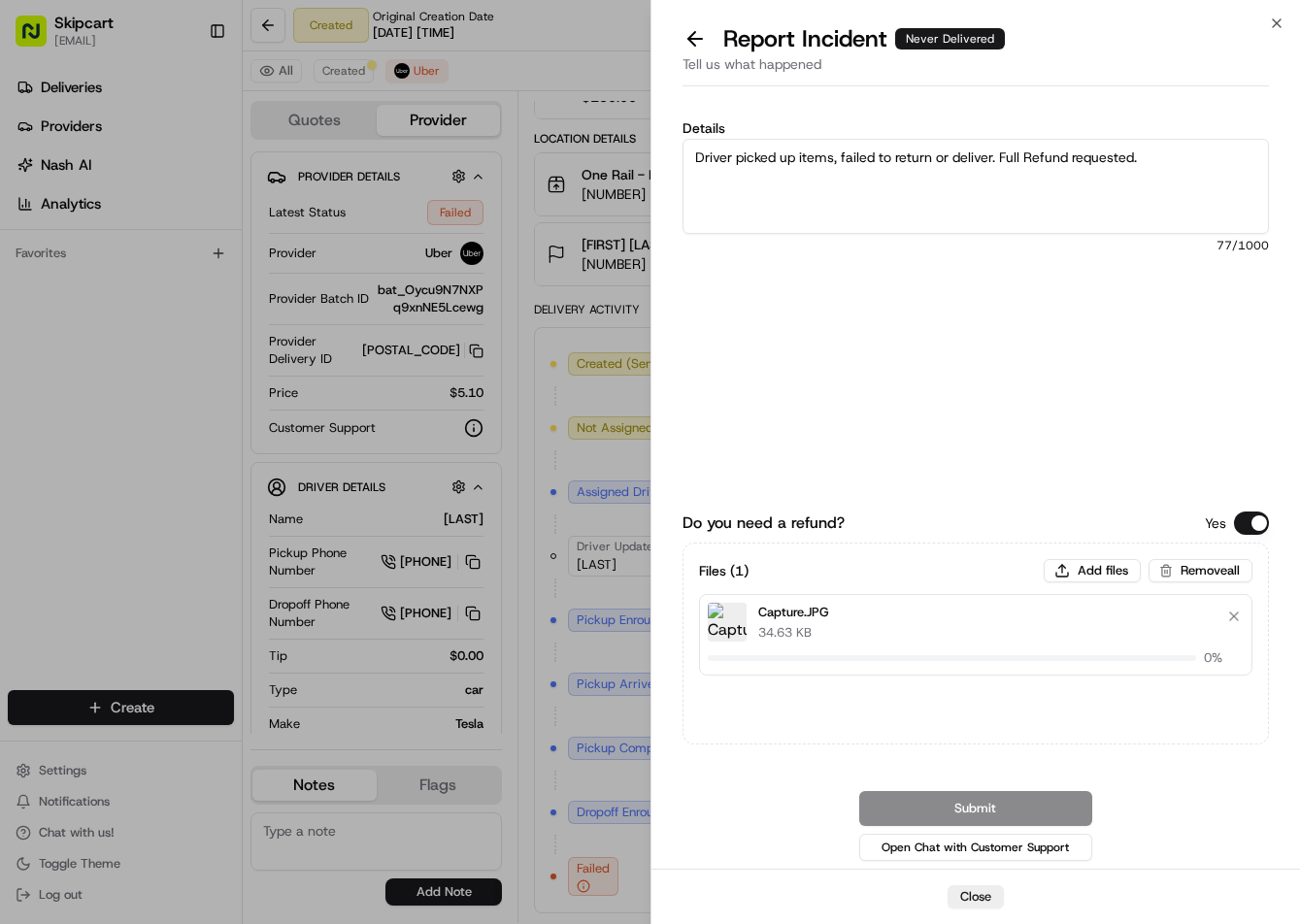 type 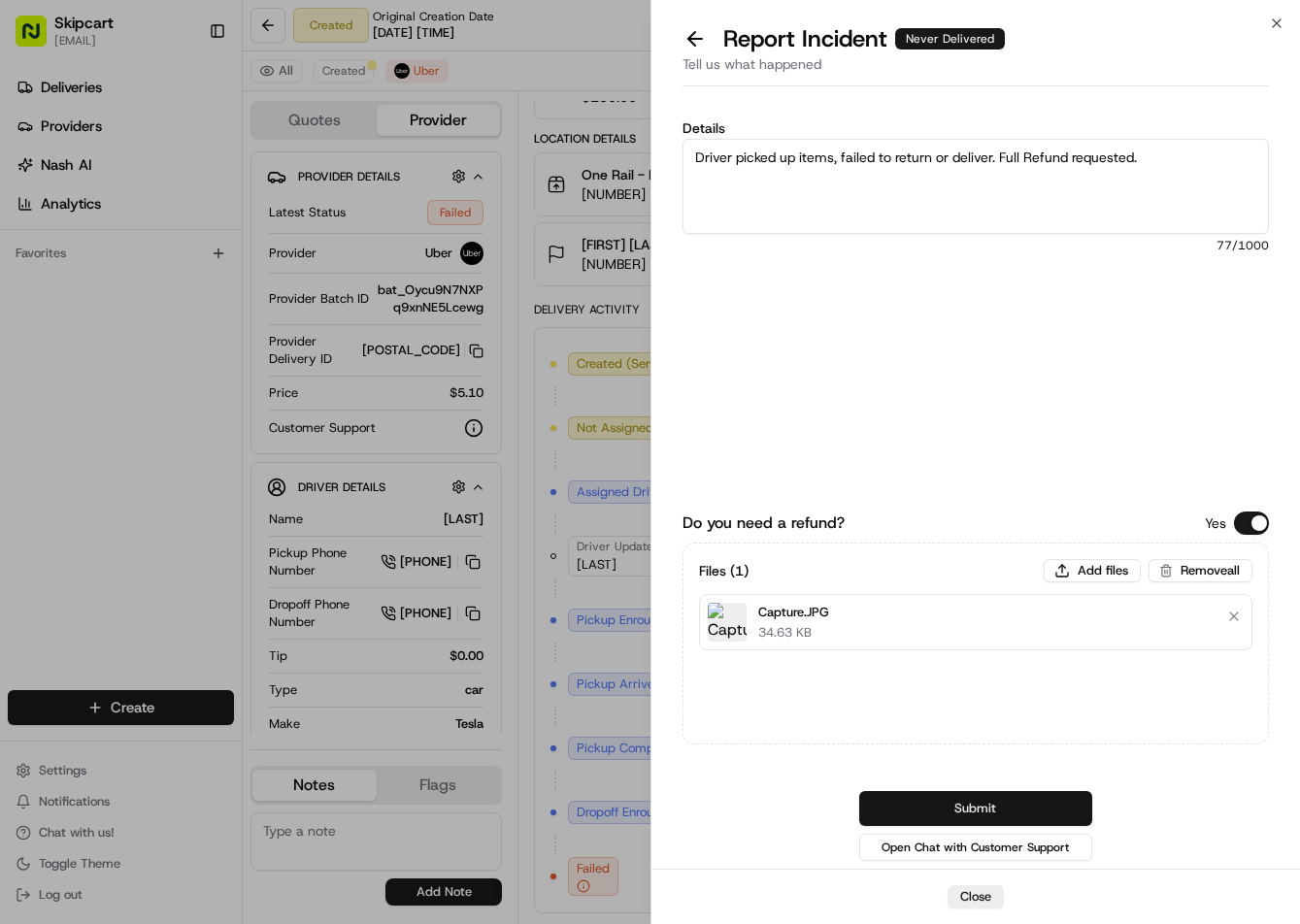click on "Submit" at bounding box center [976, 808] 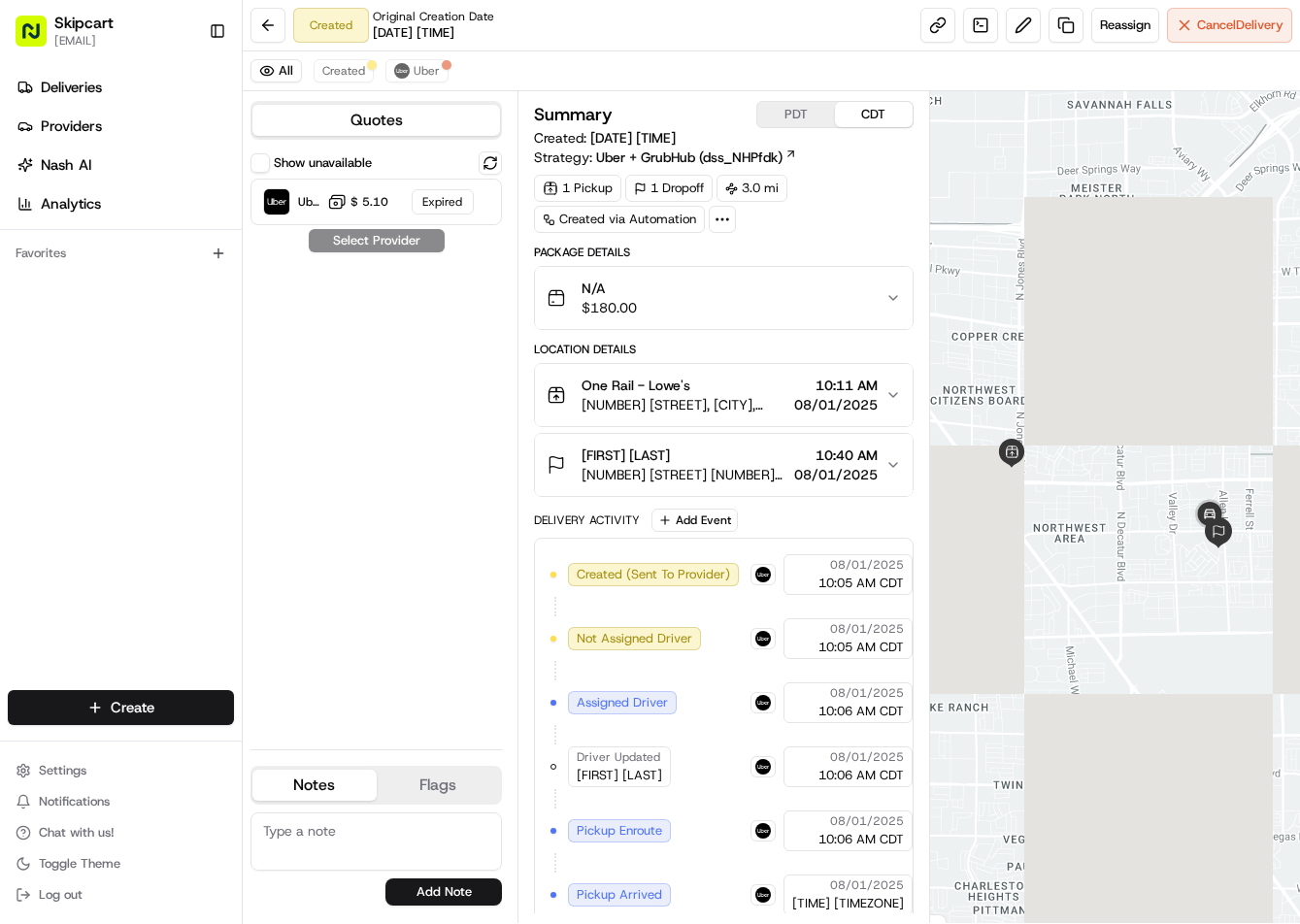 scroll, scrollTop: 0, scrollLeft: 0, axis: both 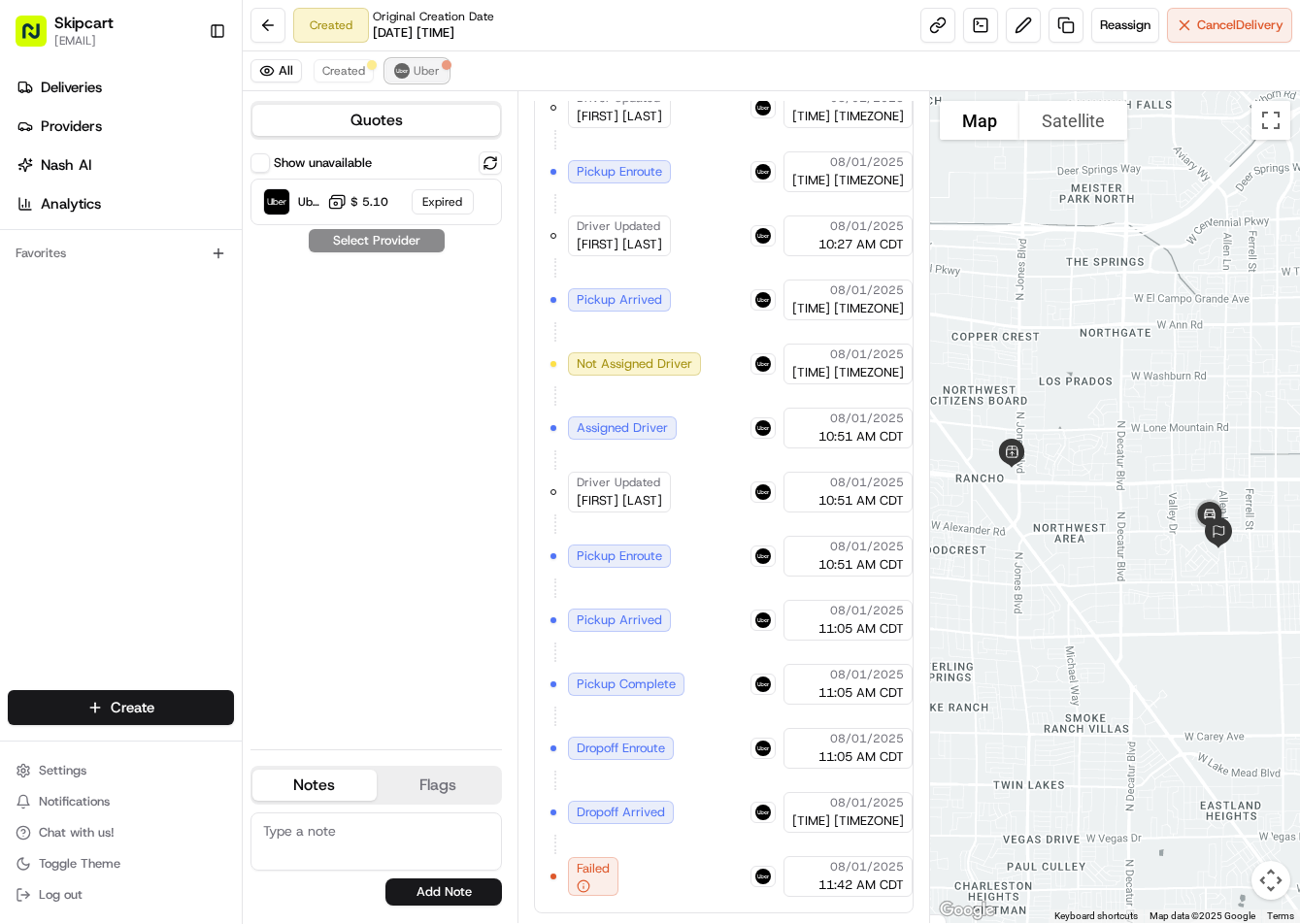 click on "Uber" at bounding box center [426, 71] 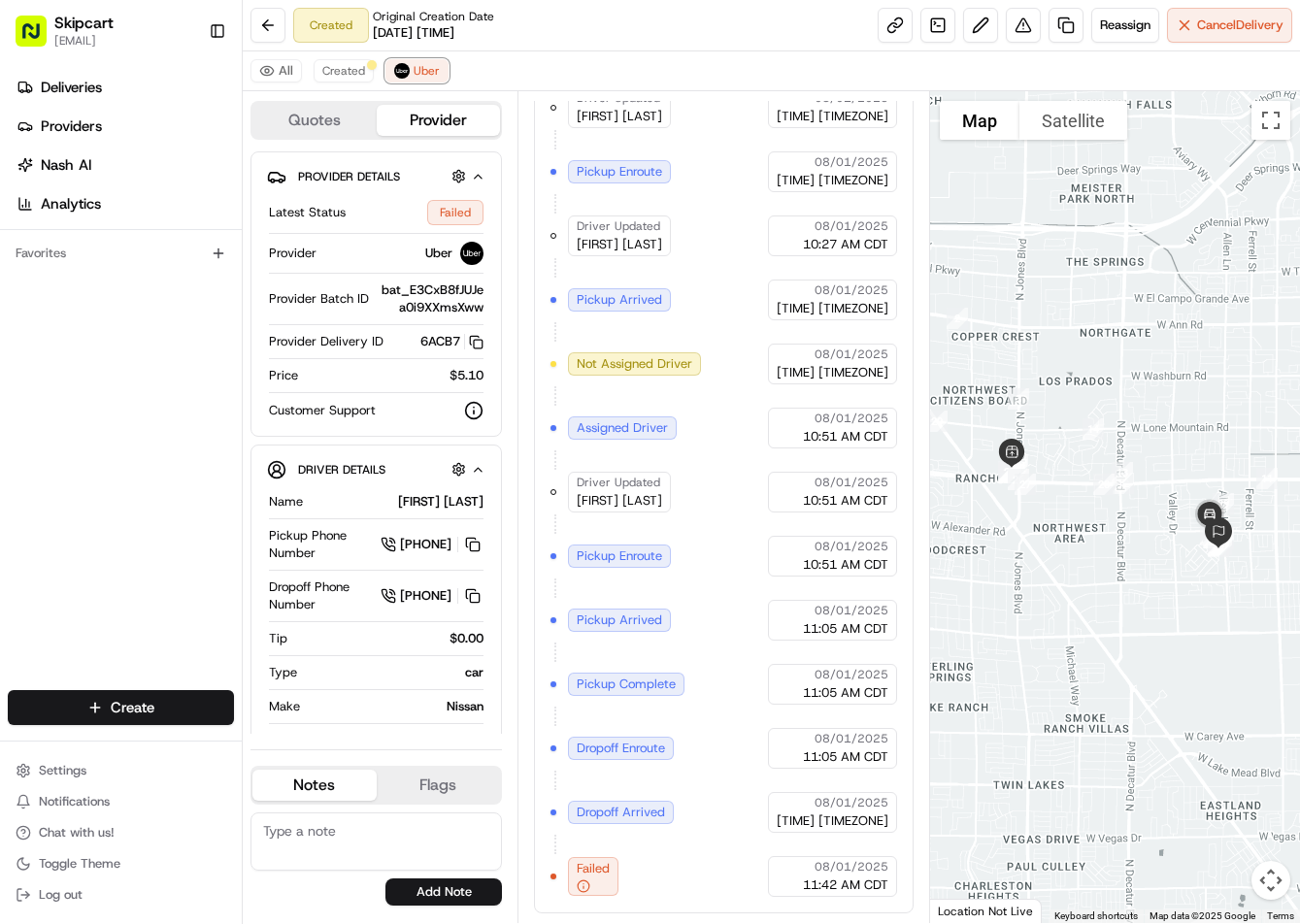 scroll, scrollTop: 979, scrollLeft: 0, axis: vertical 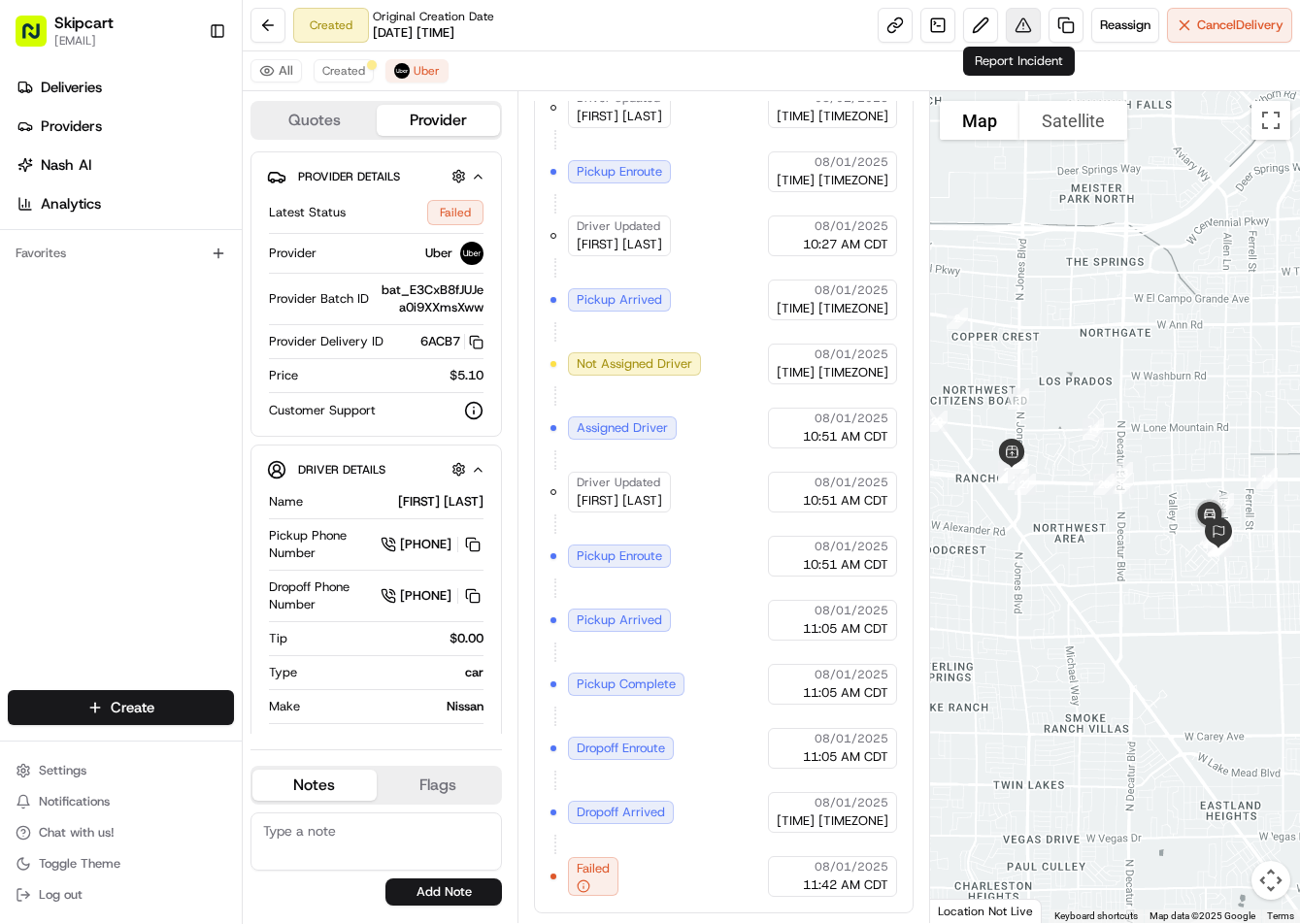 click at bounding box center (1023, 25) 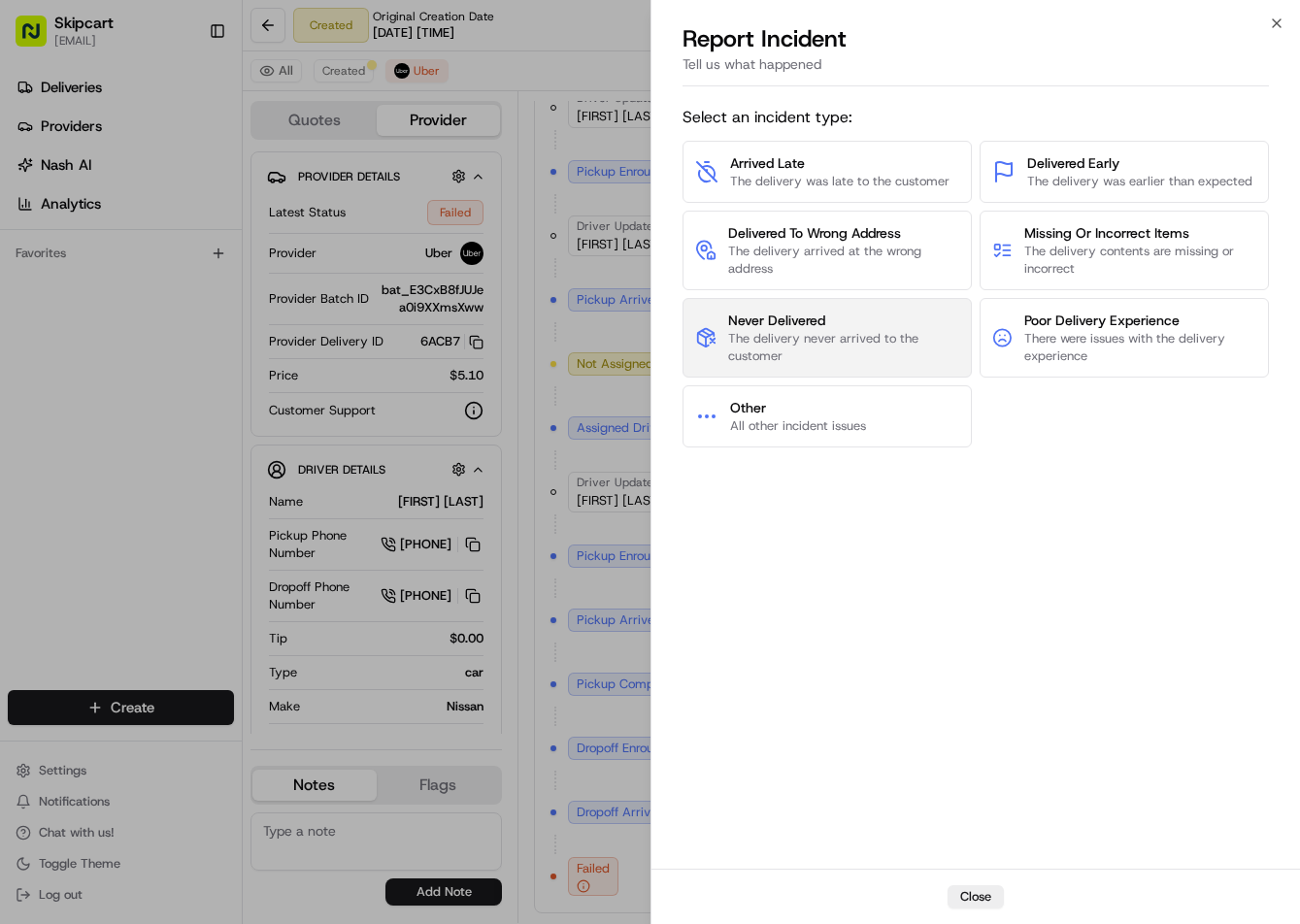 click on "The delivery never arrived to the customer" at bounding box center (844, 347) 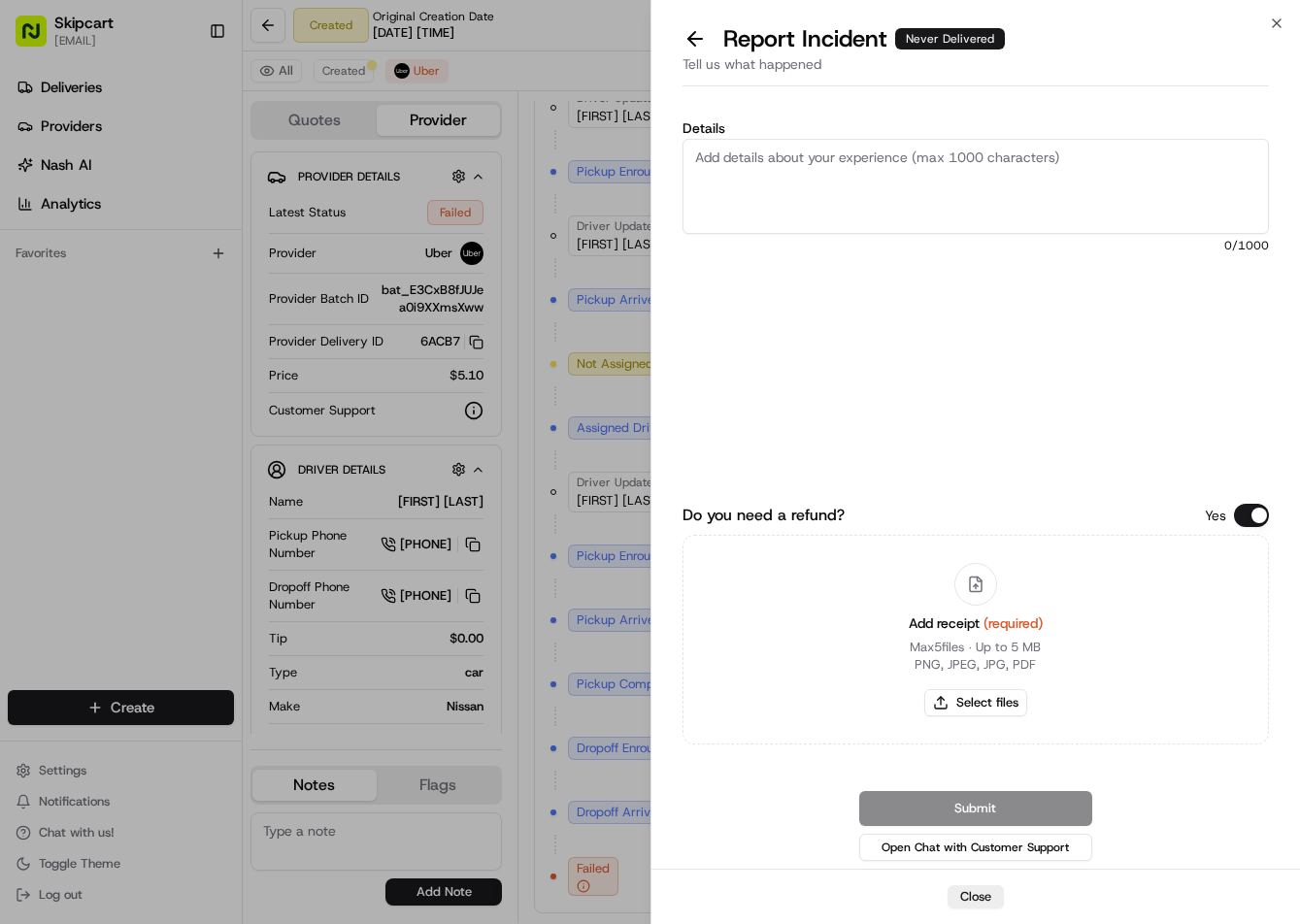 click on "Details" at bounding box center (976, 186) 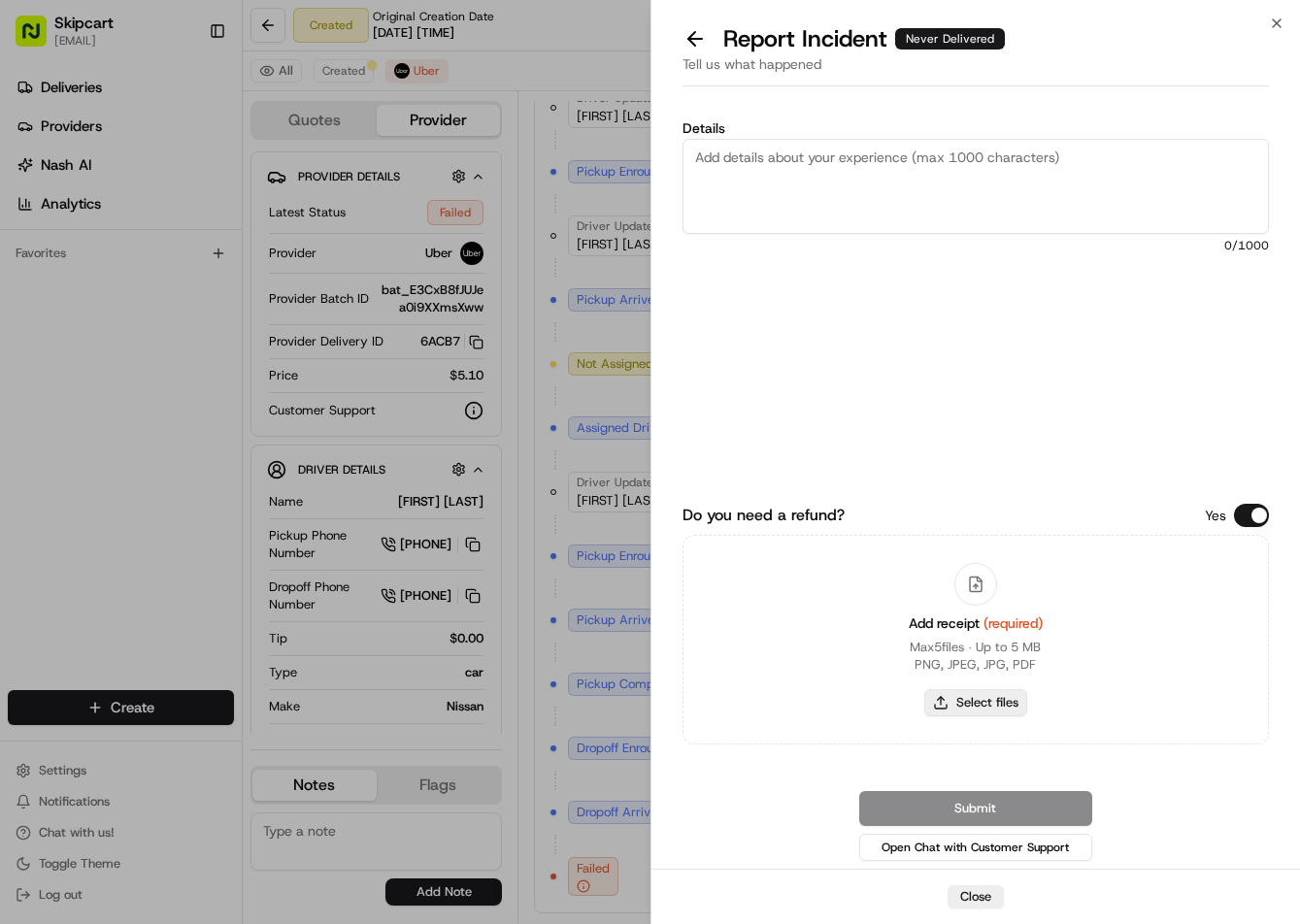 click on "Select files" at bounding box center (976, 703) 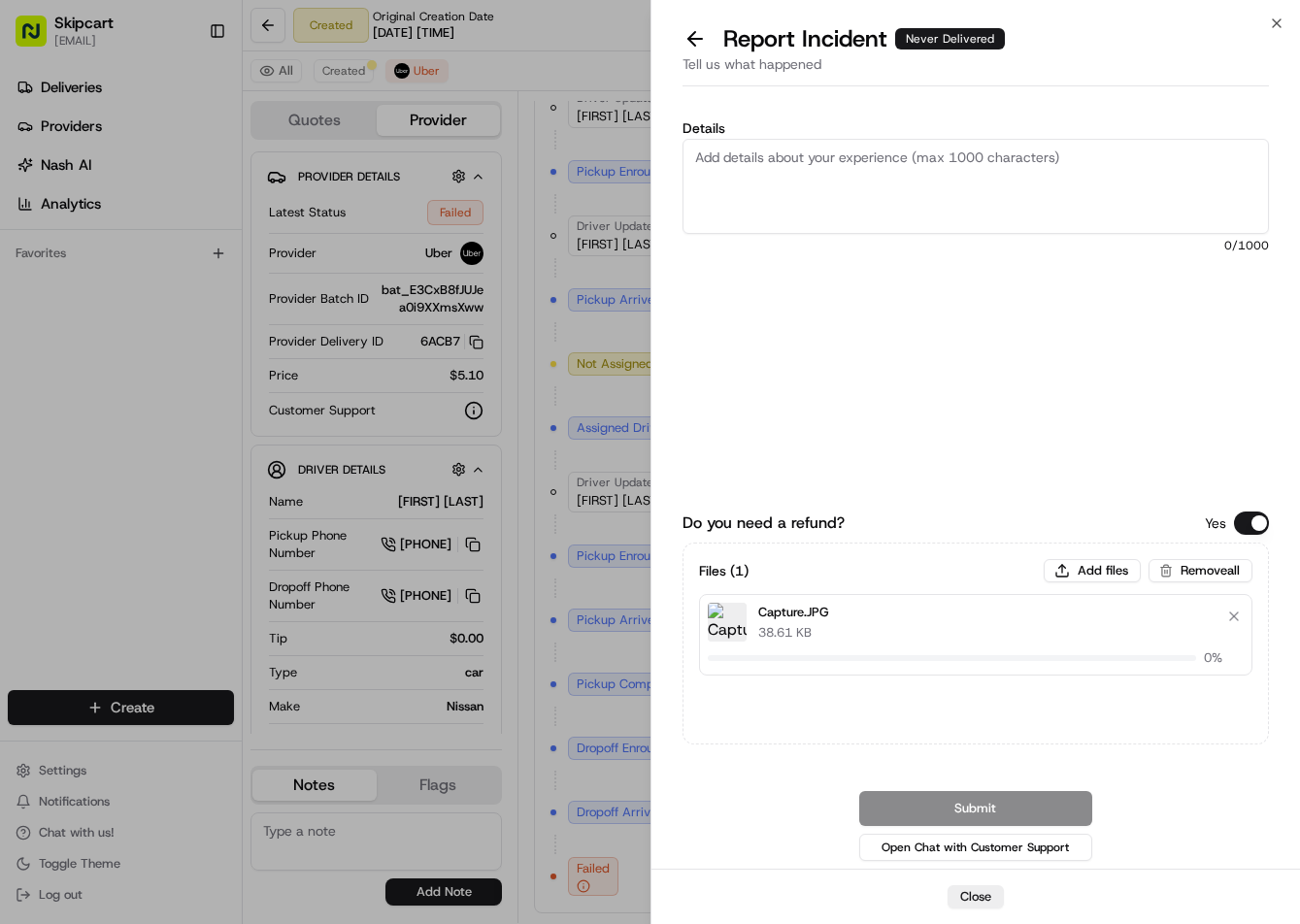 type 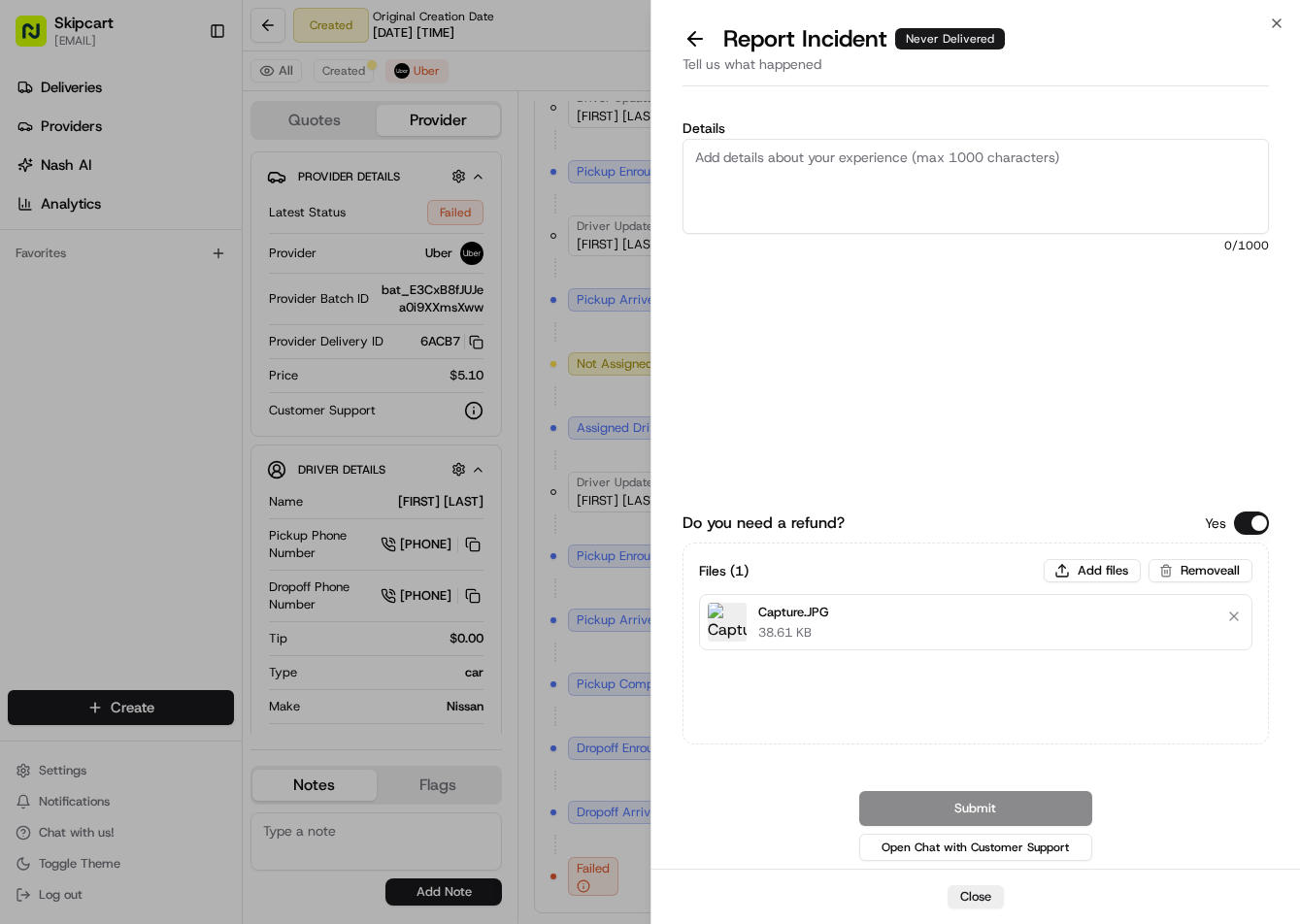 click on "Details" at bounding box center (976, 186) 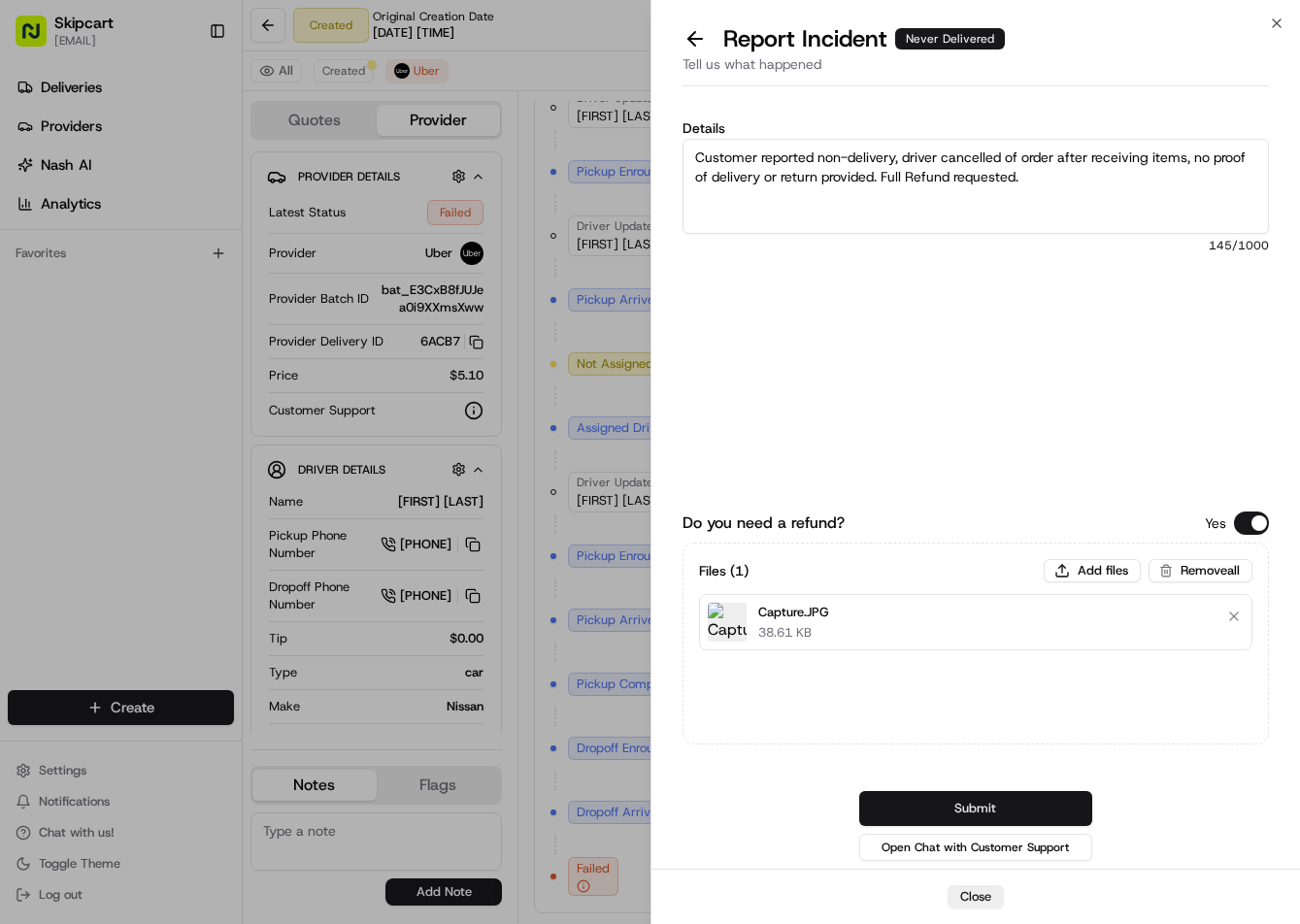 type on "Customer reported non-delivery, driver cancelled of order after receiving items, no proof of delivery or return provided. Full Refund requested." 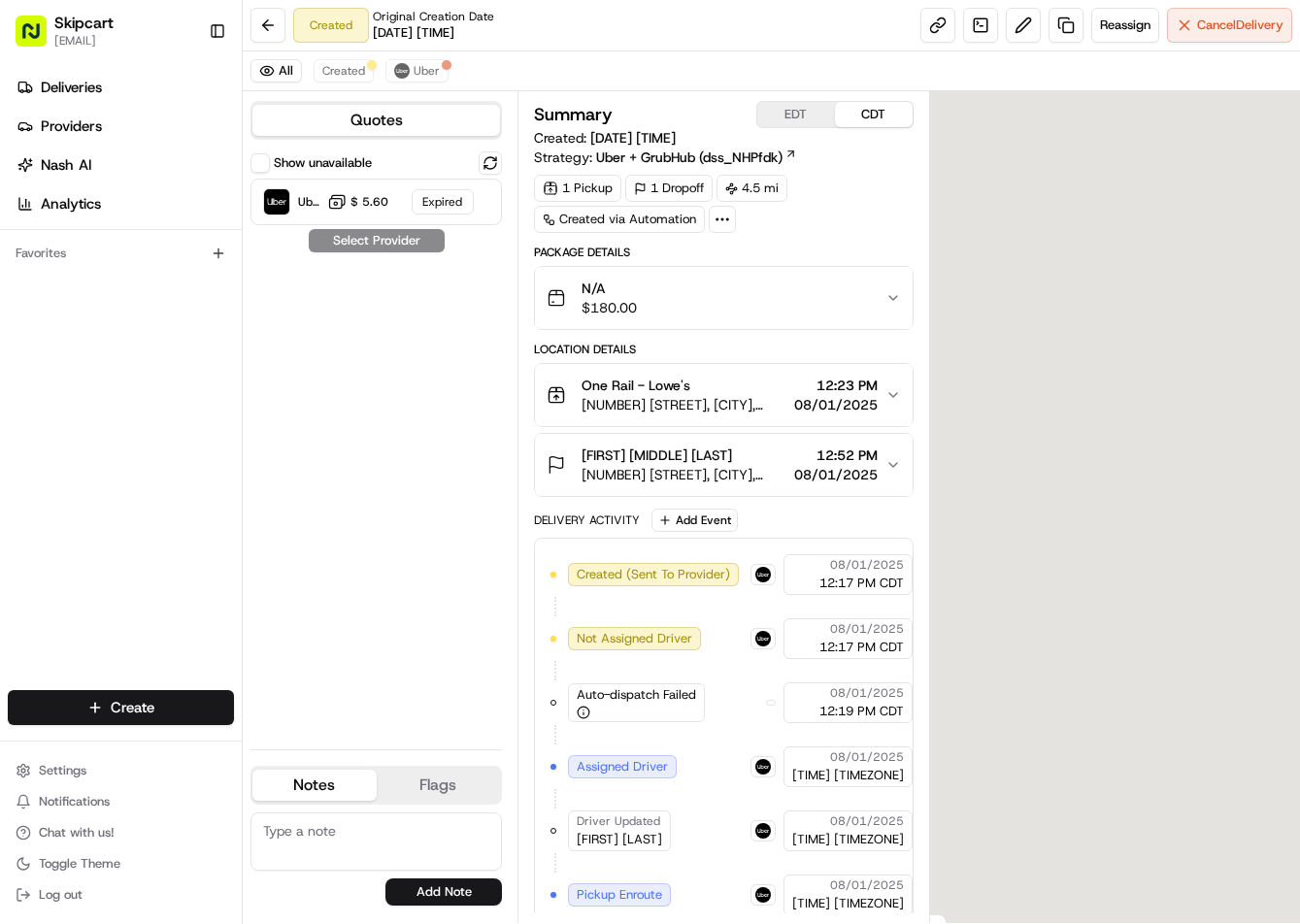 scroll, scrollTop: 0, scrollLeft: 0, axis: both 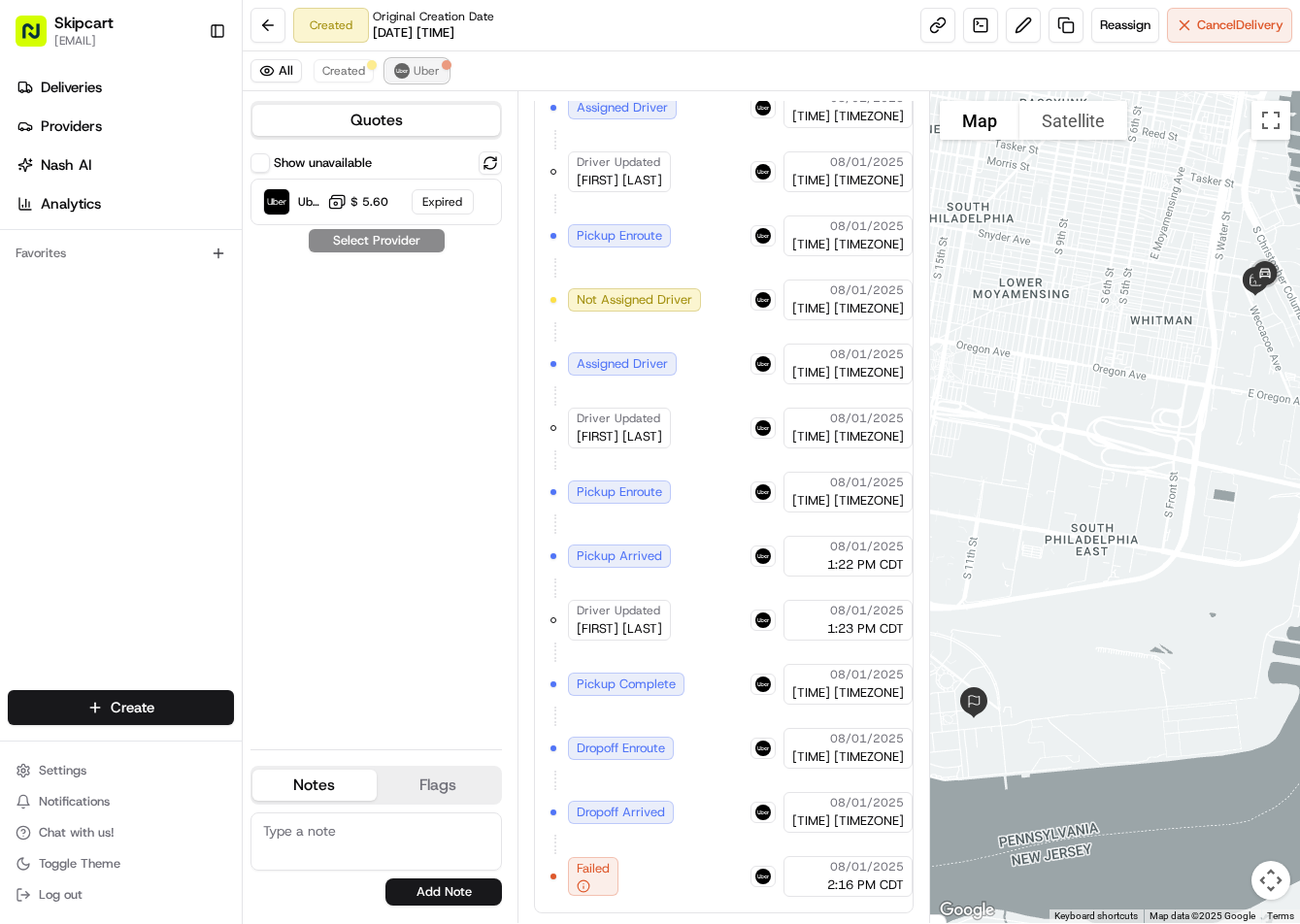 click on "Uber" at bounding box center (417, 71) 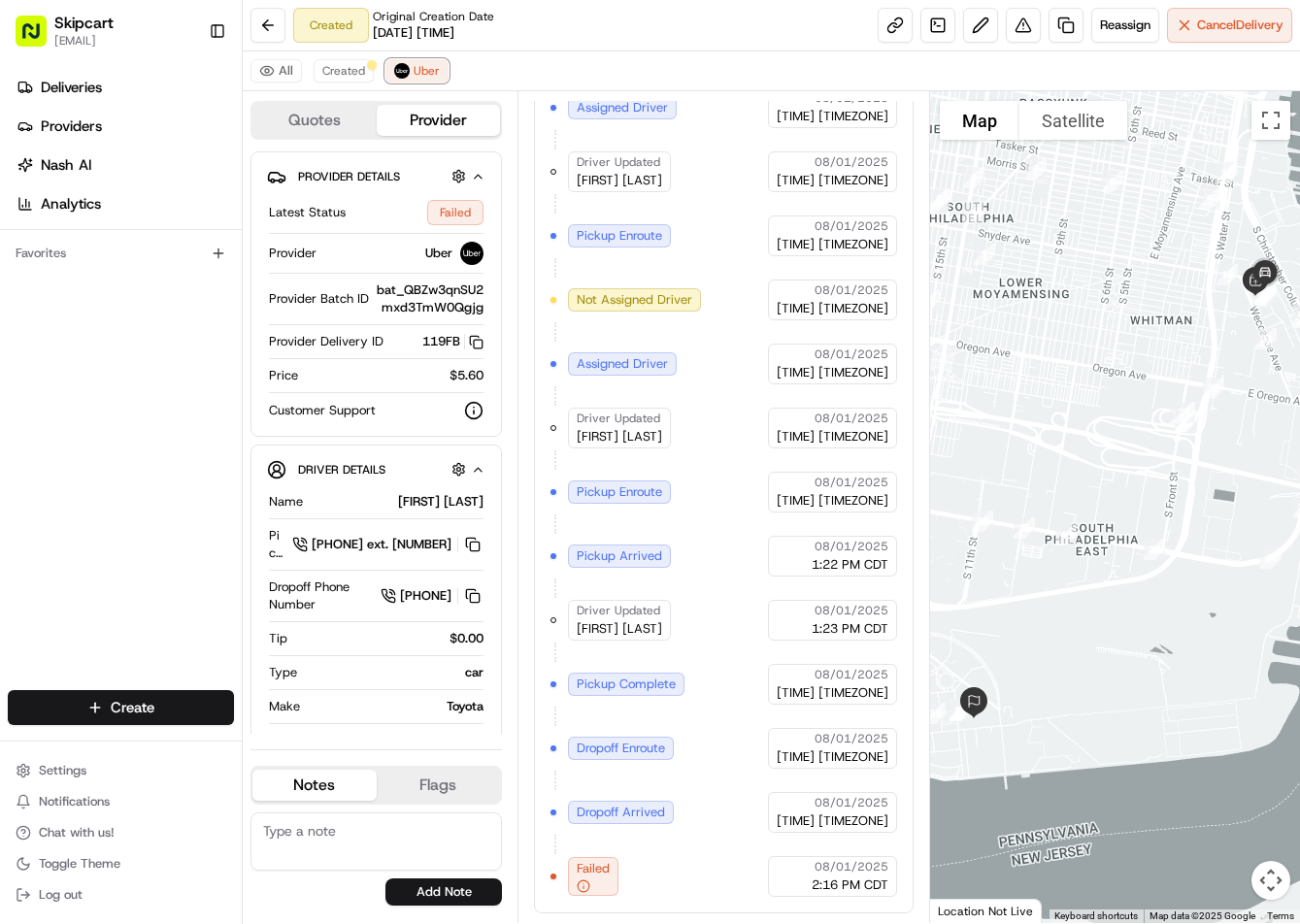 scroll, scrollTop: 595, scrollLeft: 0, axis: vertical 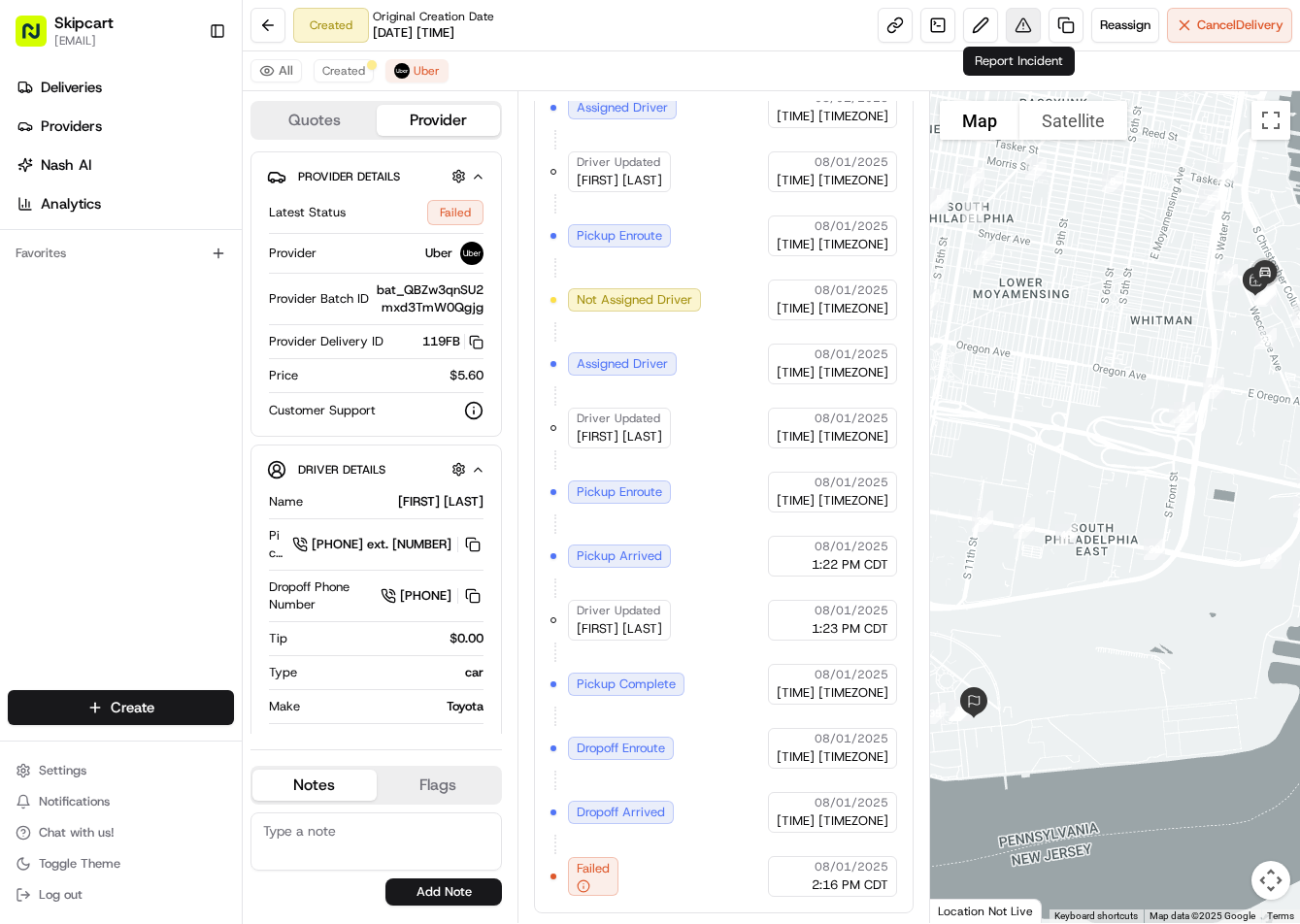 click at bounding box center (1023, 25) 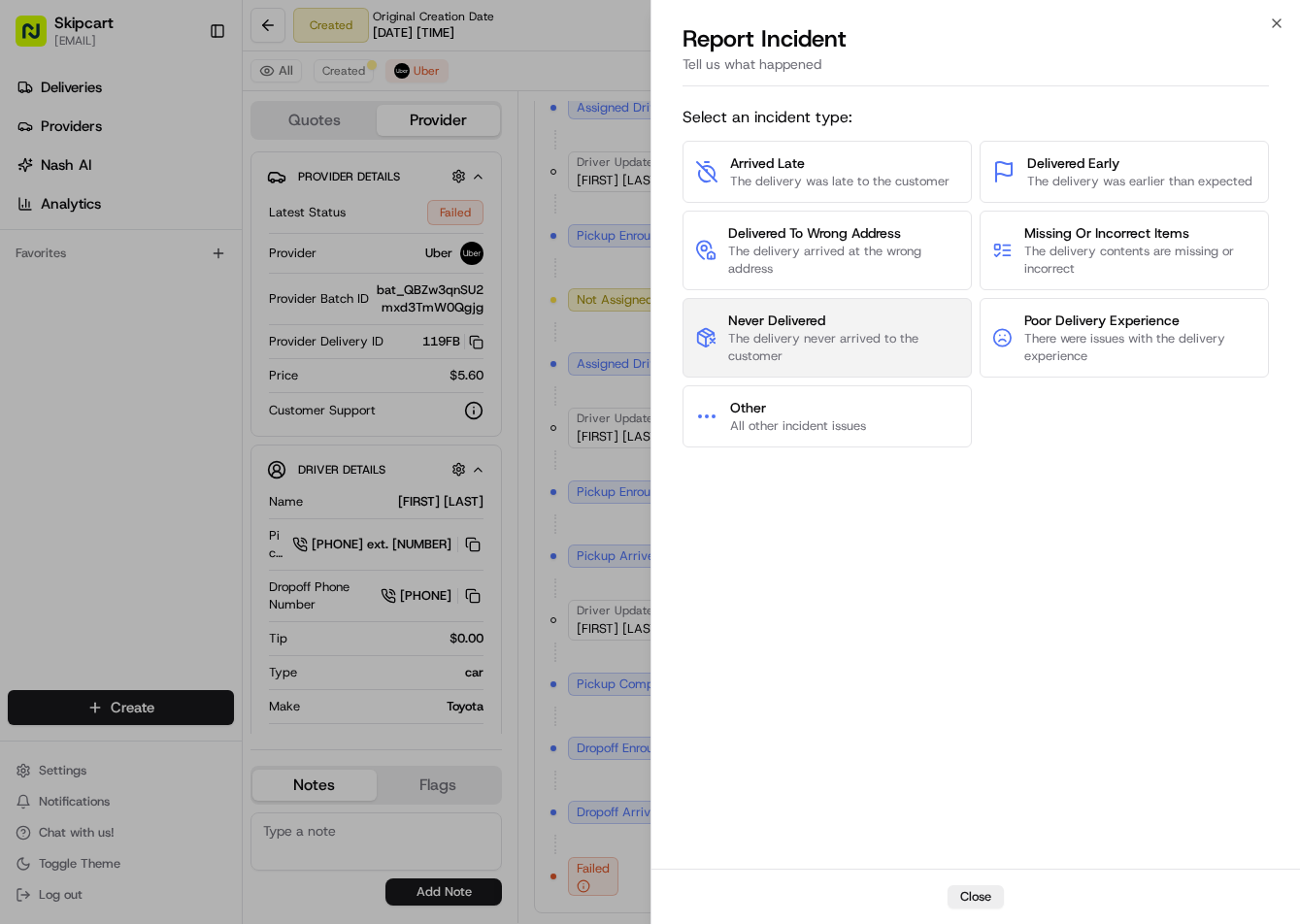 click on "Never Delivered" at bounding box center (844, 320) 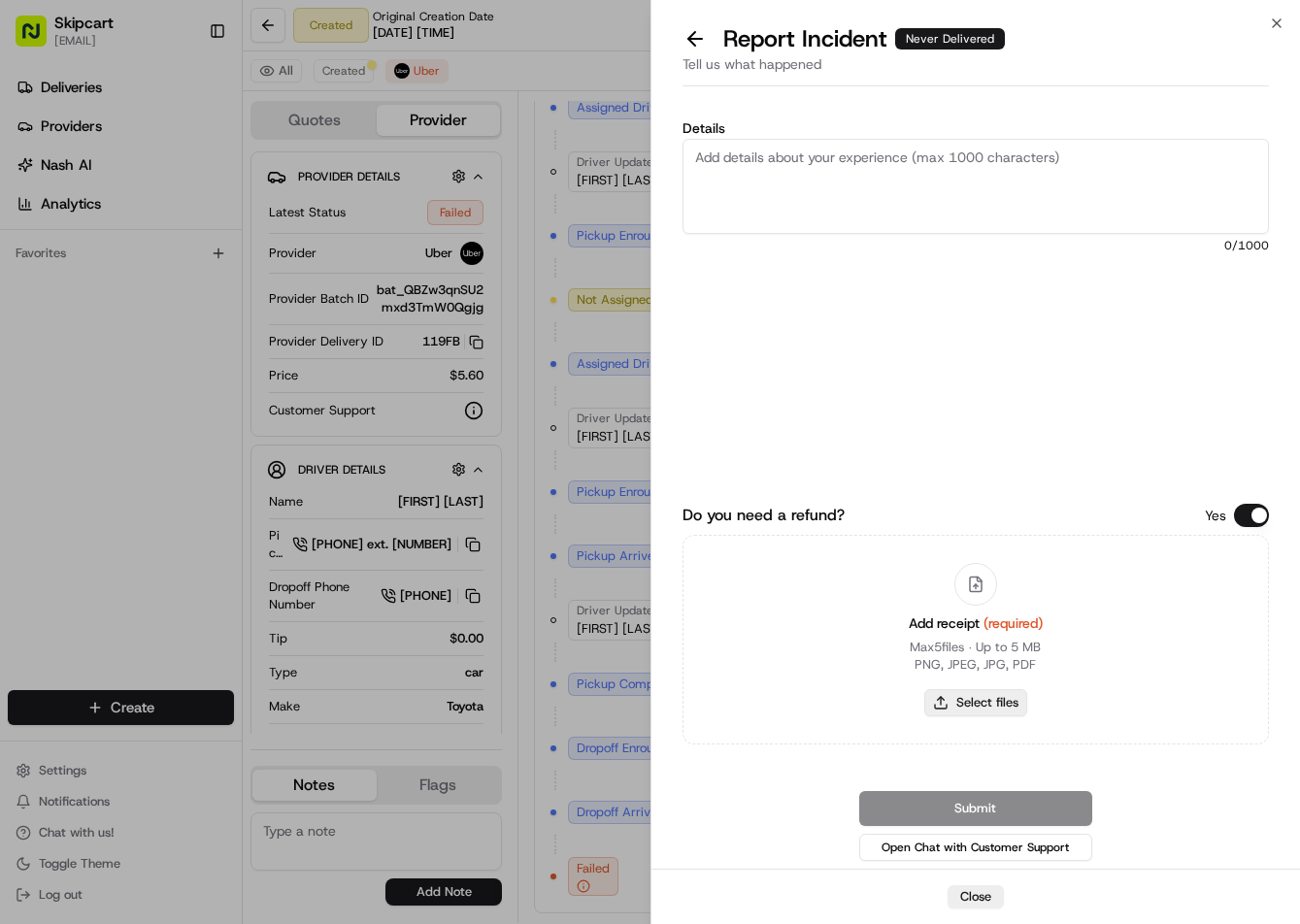 click on "Select files" at bounding box center [976, 703] 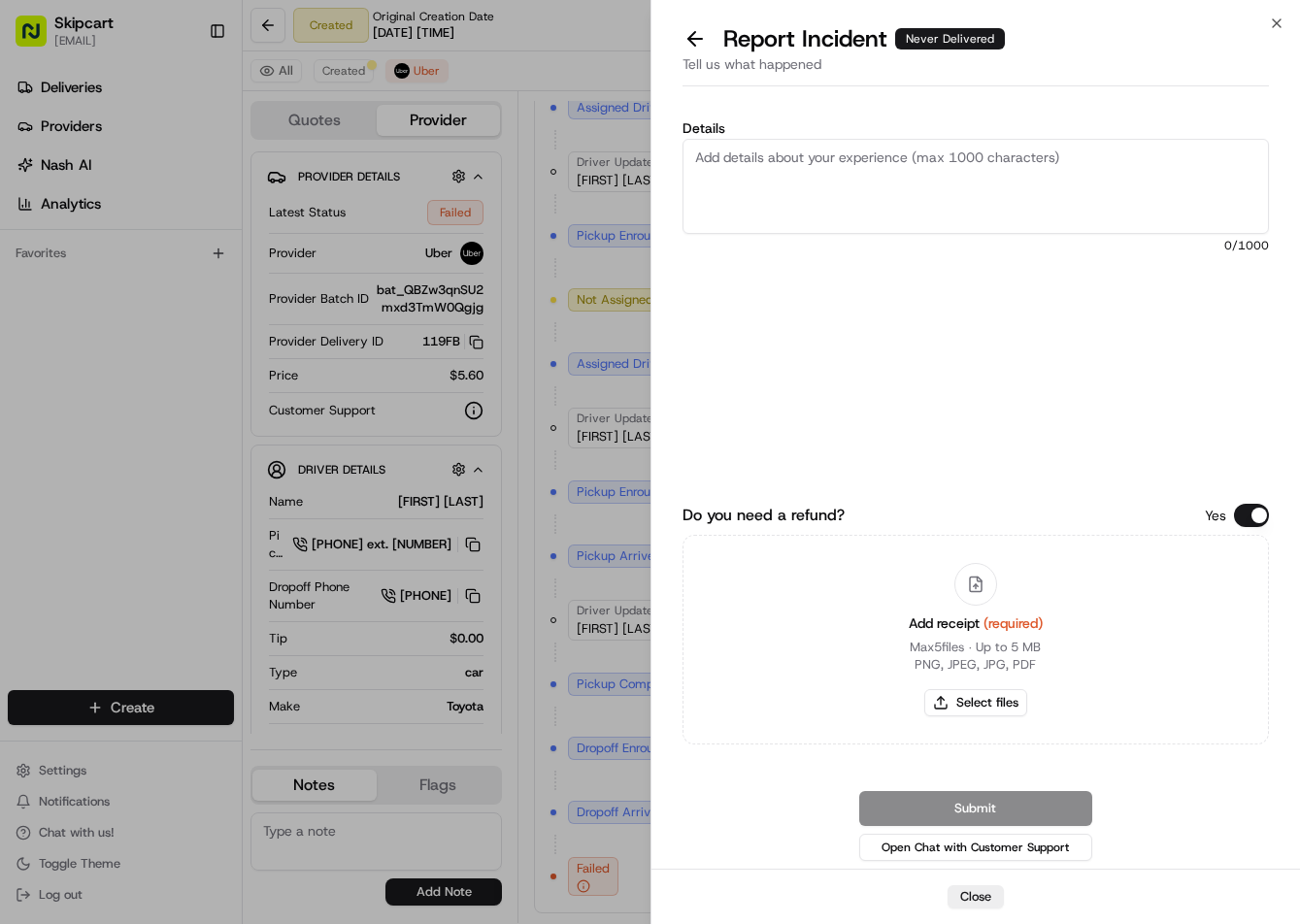 type 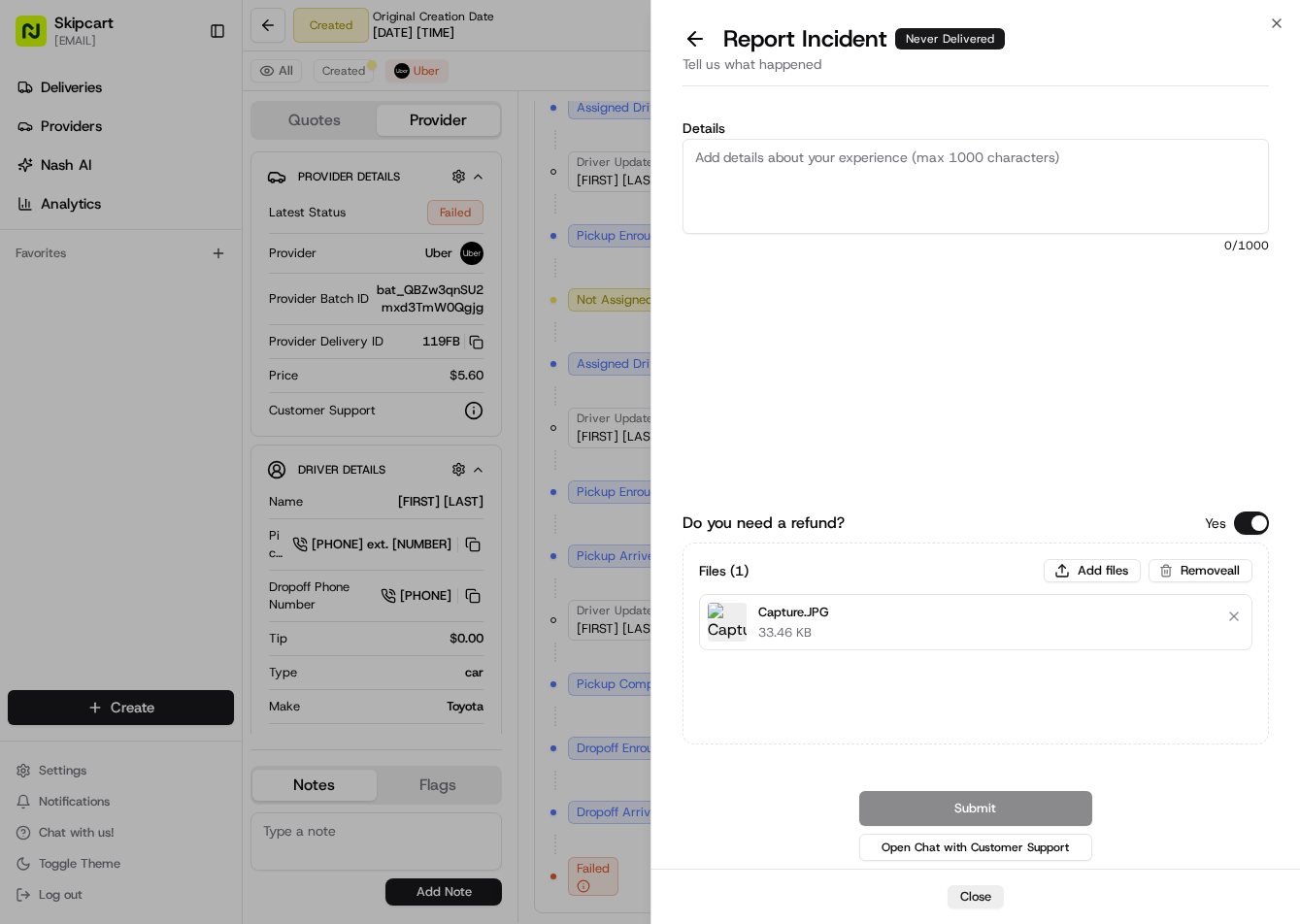 click on "Details" at bounding box center (976, 186) 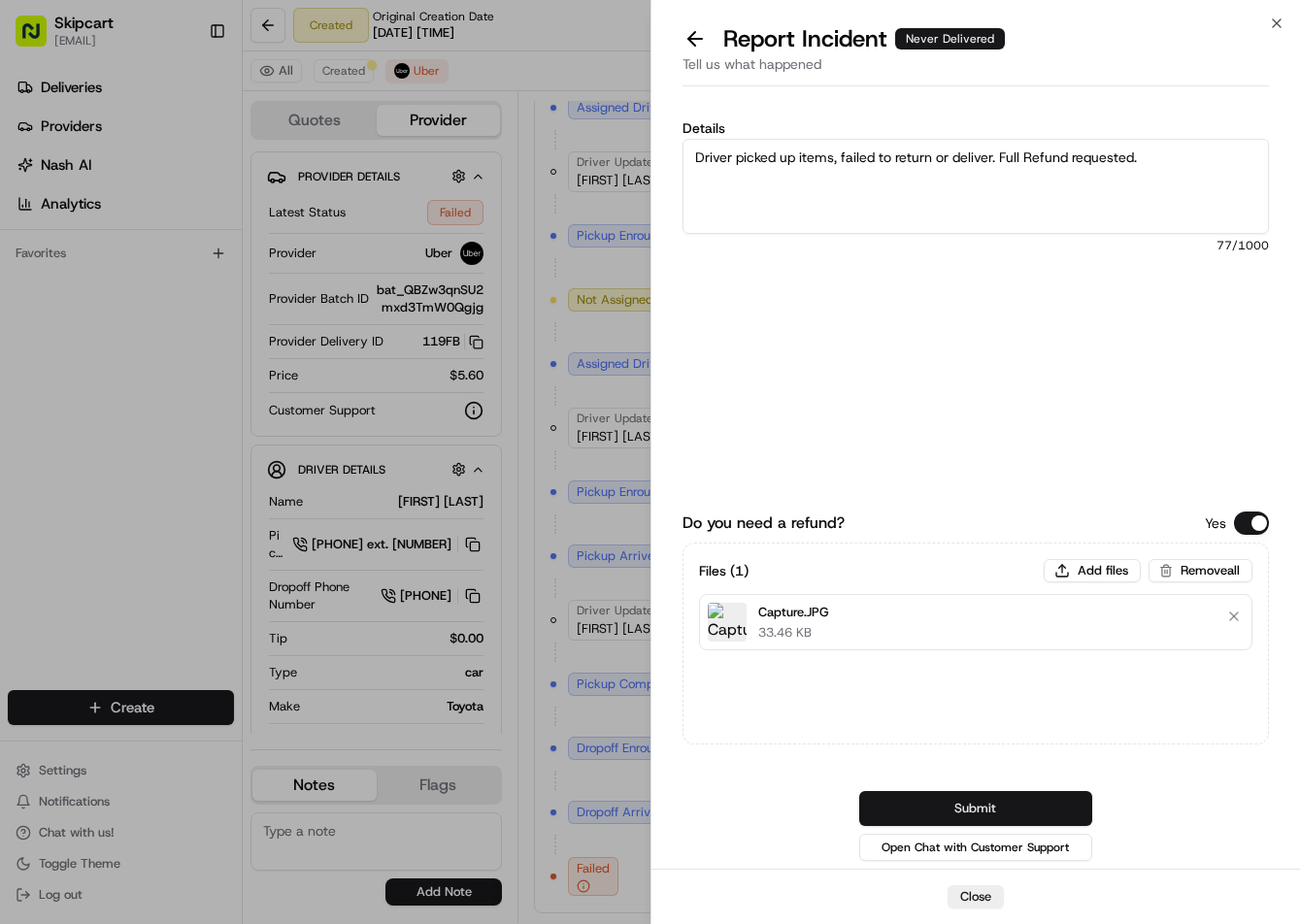 type on "Driver picked up items, failed to return or deliver. Full Refund requested." 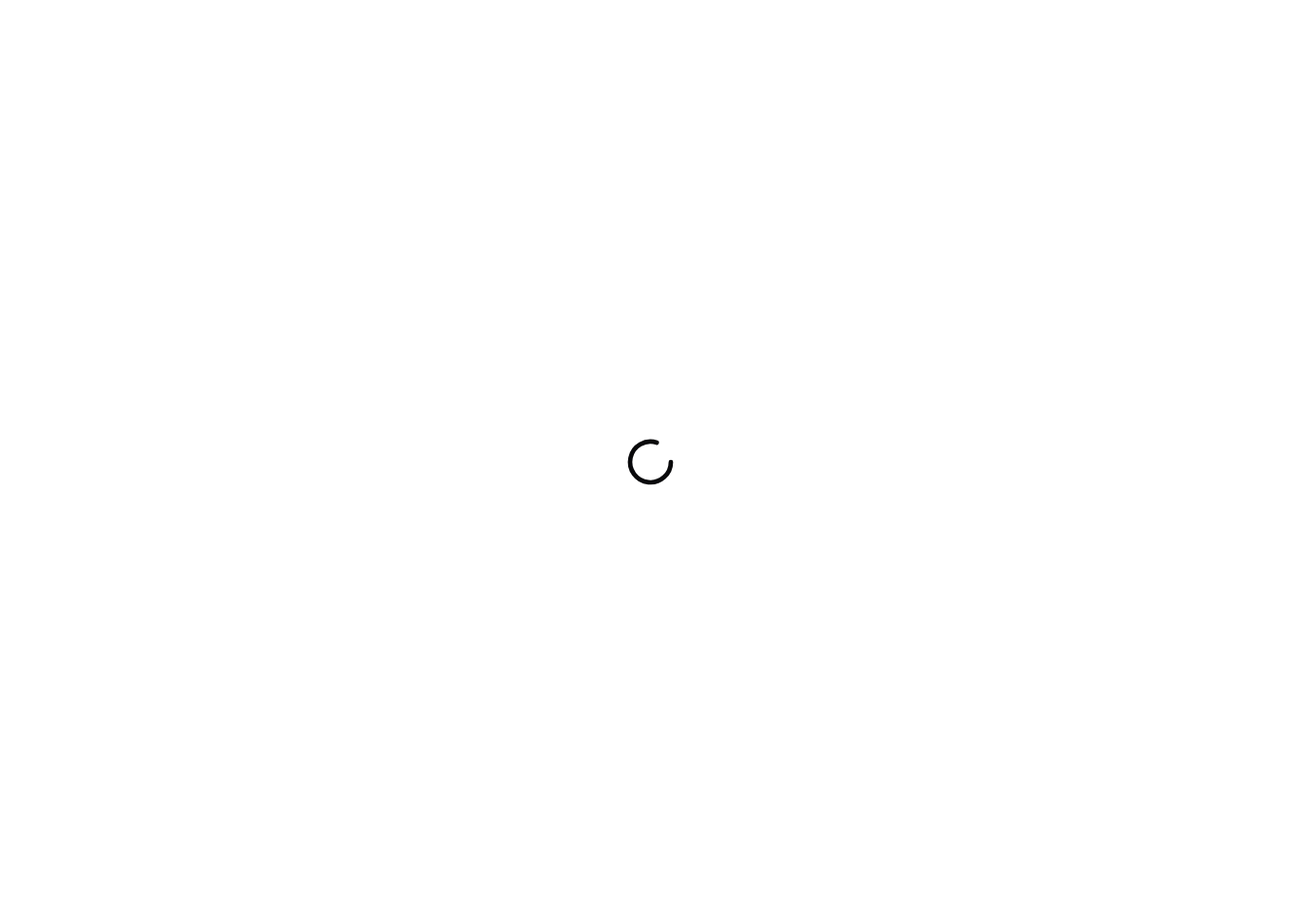 scroll, scrollTop: 0, scrollLeft: 0, axis: both 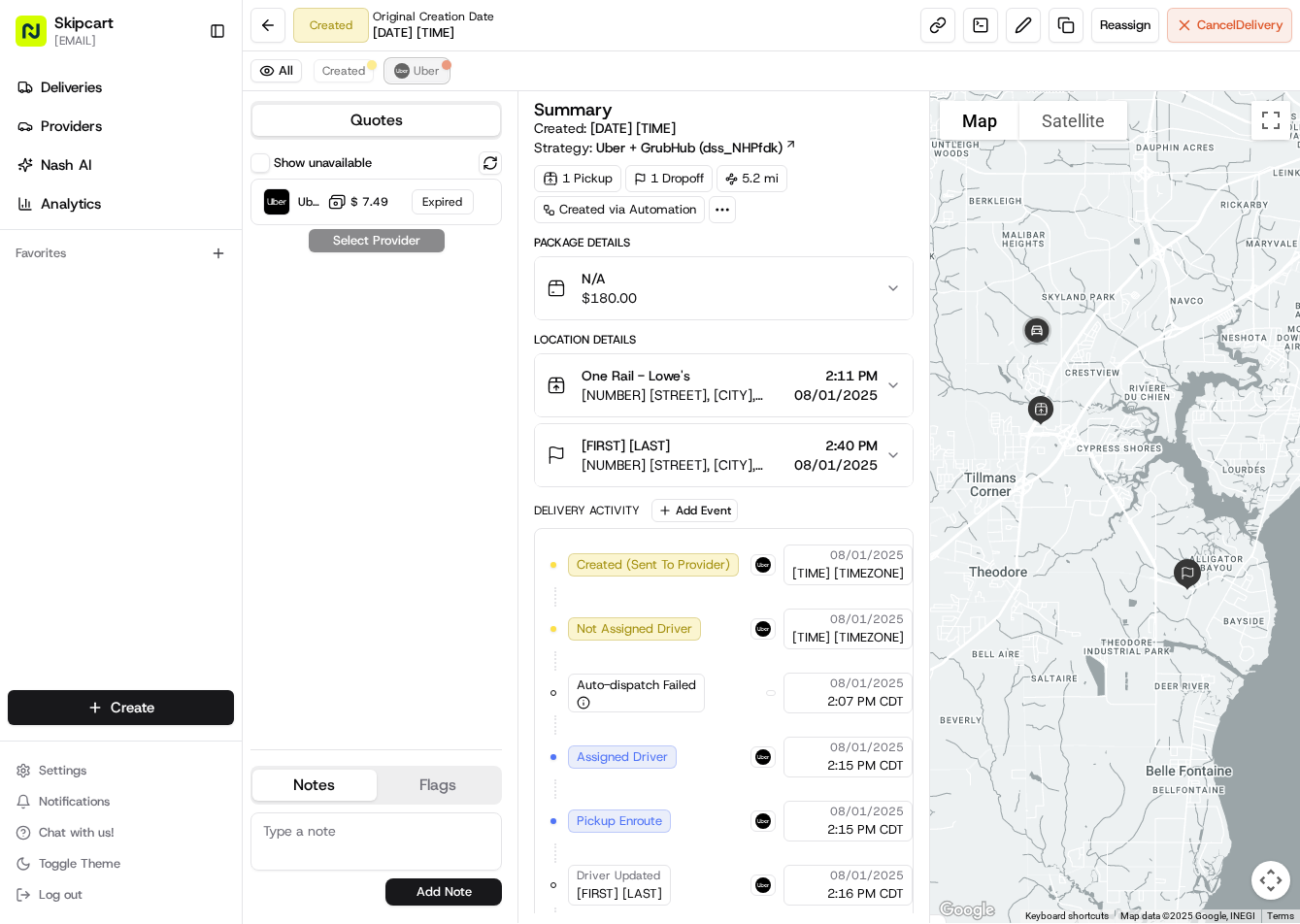 click on "Uber" at bounding box center (426, 71) 